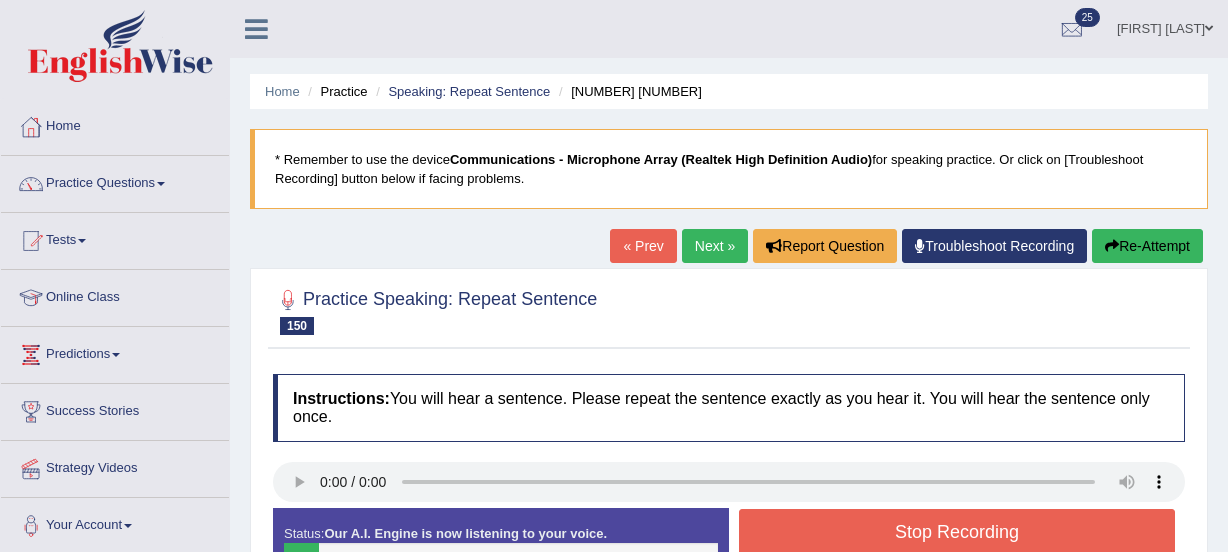 scroll, scrollTop: 72, scrollLeft: 0, axis: vertical 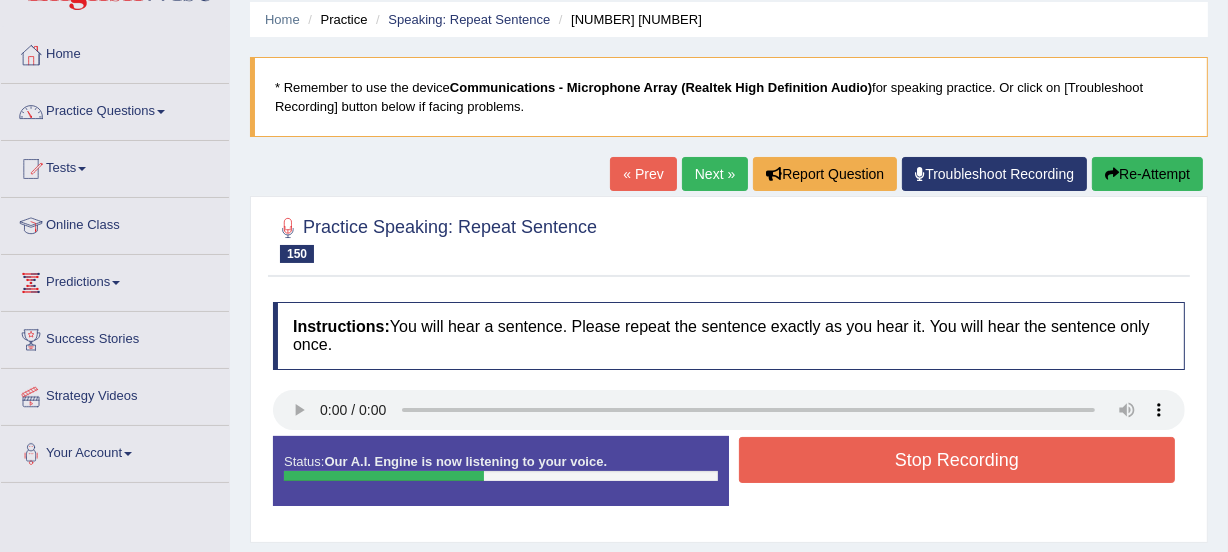 click on "Stop Recording" at bounding box center (957, 460) 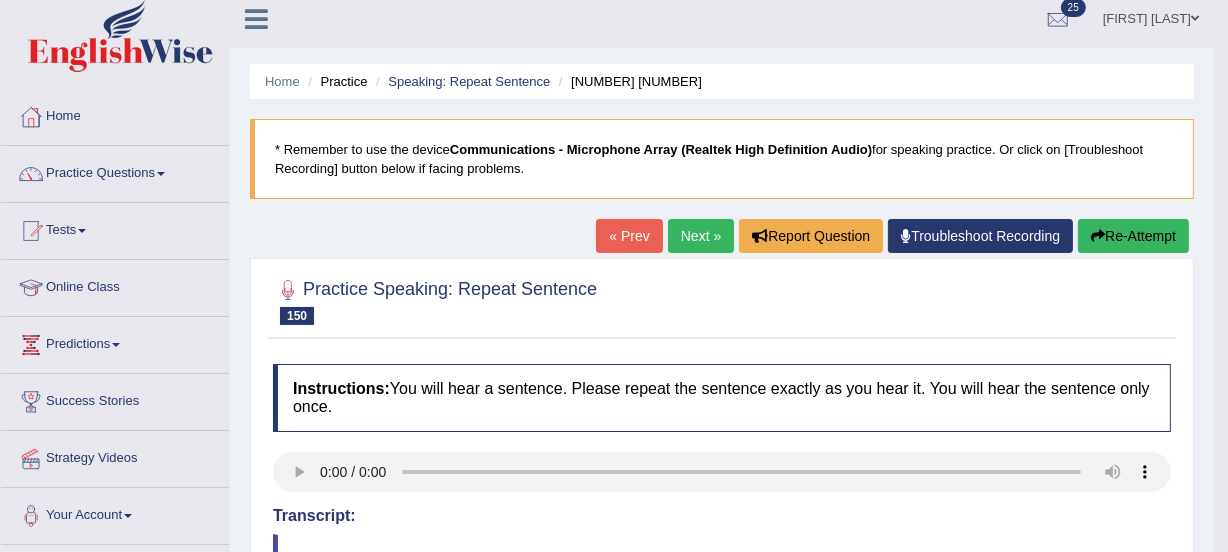 scroll, scrollTop: 0, scrollLeft: 0, axis: both 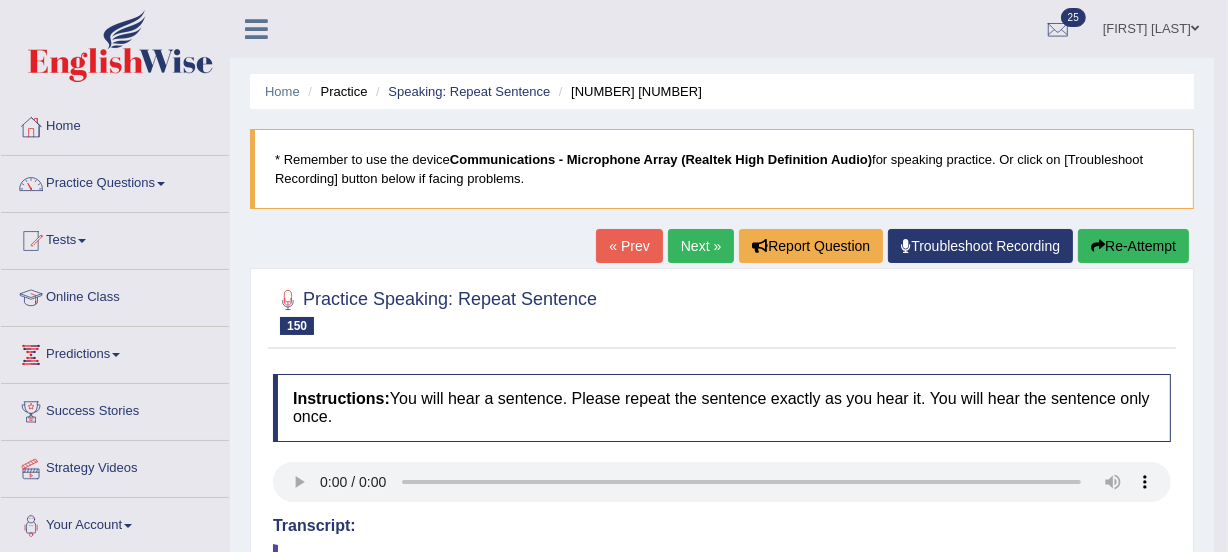 click on "Re-Attempt" at bounding box center [1133, 246] 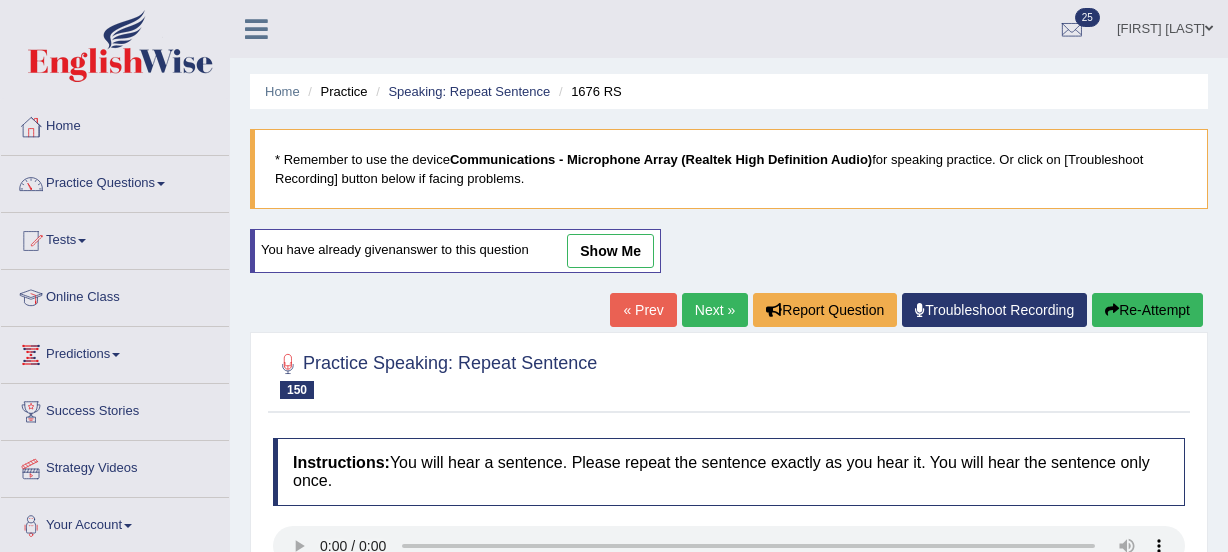 click on "Start Answering" at bounding box center (957, 597) 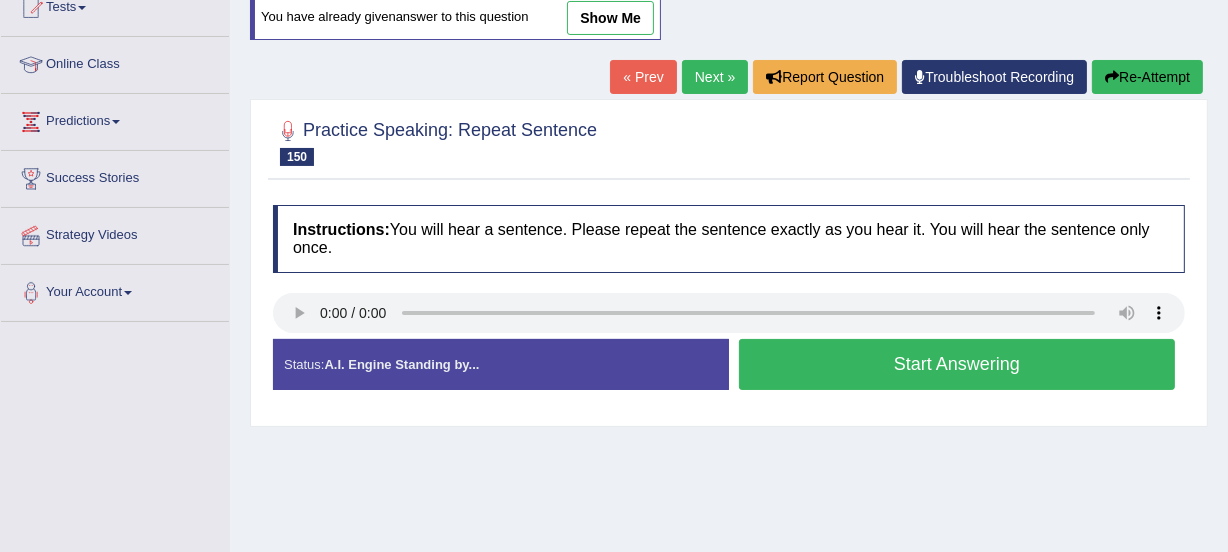 scroll, scrollTop: 0, scrollLeft: 0, axis: both 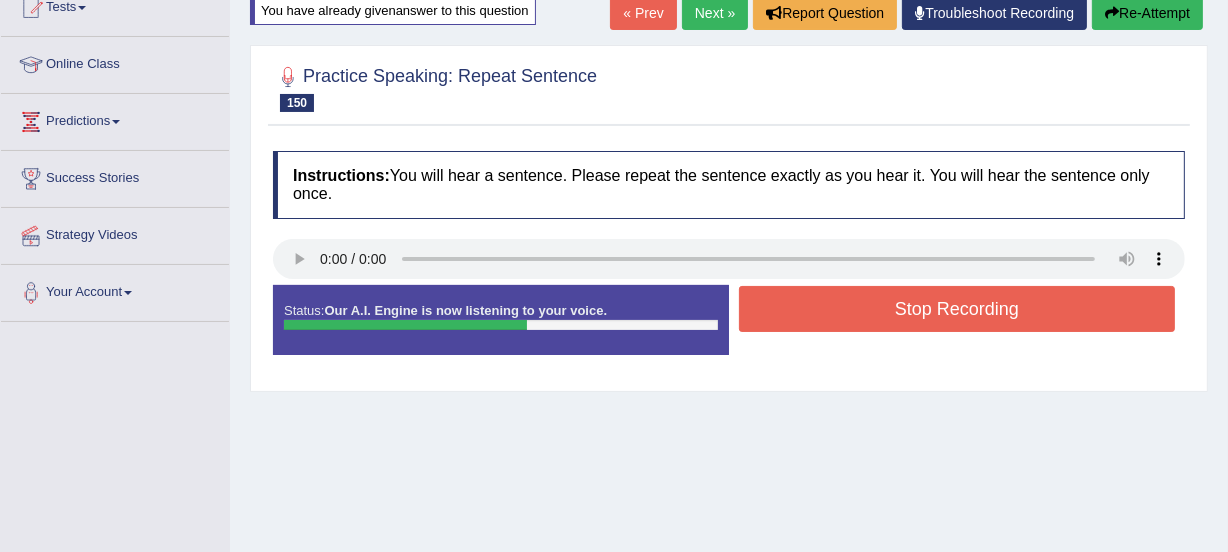click on "Stop Recording" at bounding box center (957, 309) 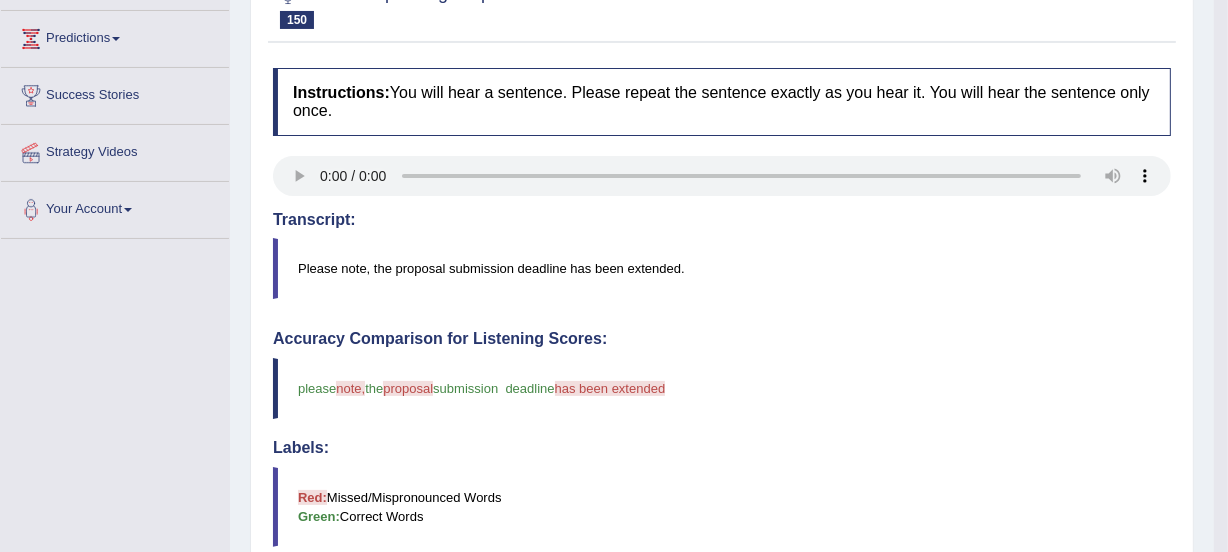 scroll, scrollTop: 88, scrollLeft: 0, axis: vertical 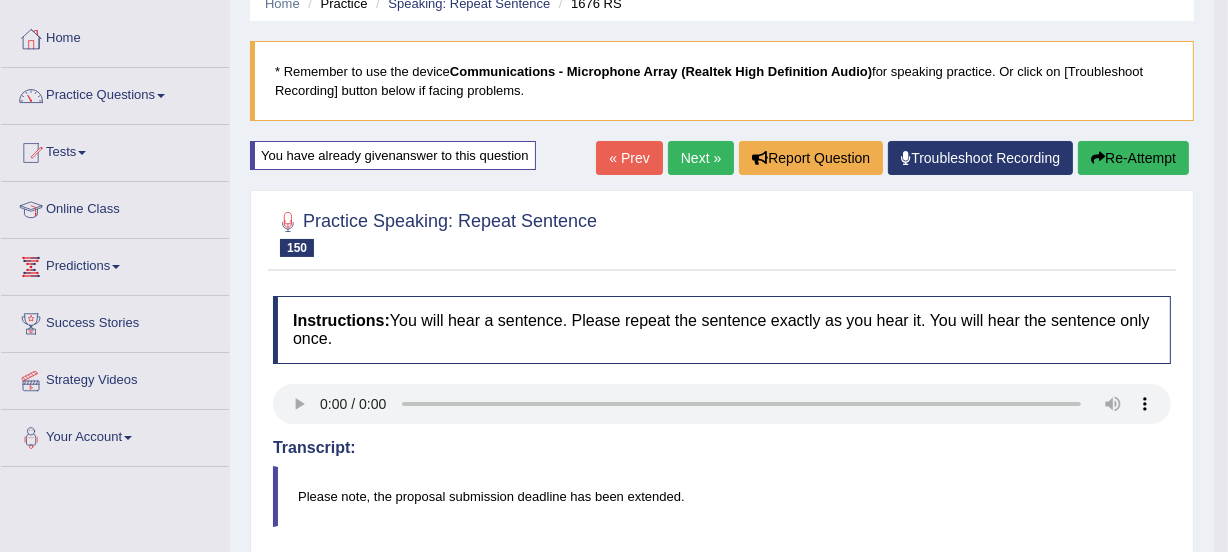 click on "Re-Attempt" at bounding box center (1133, 158) 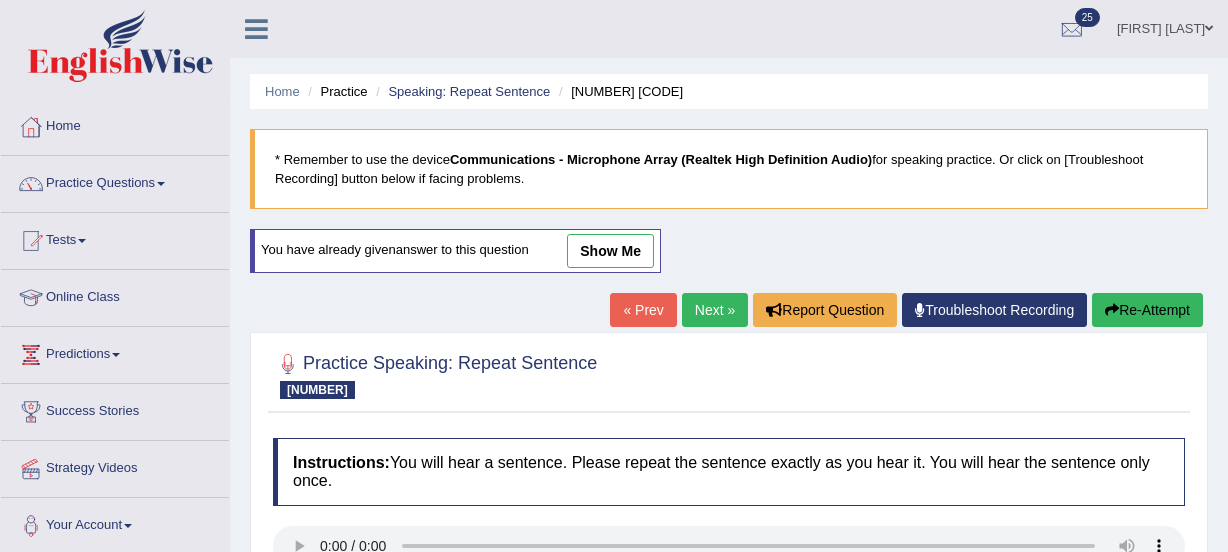 scroll, scrollTop: 88, scrollLeft: 0, axis: vertical 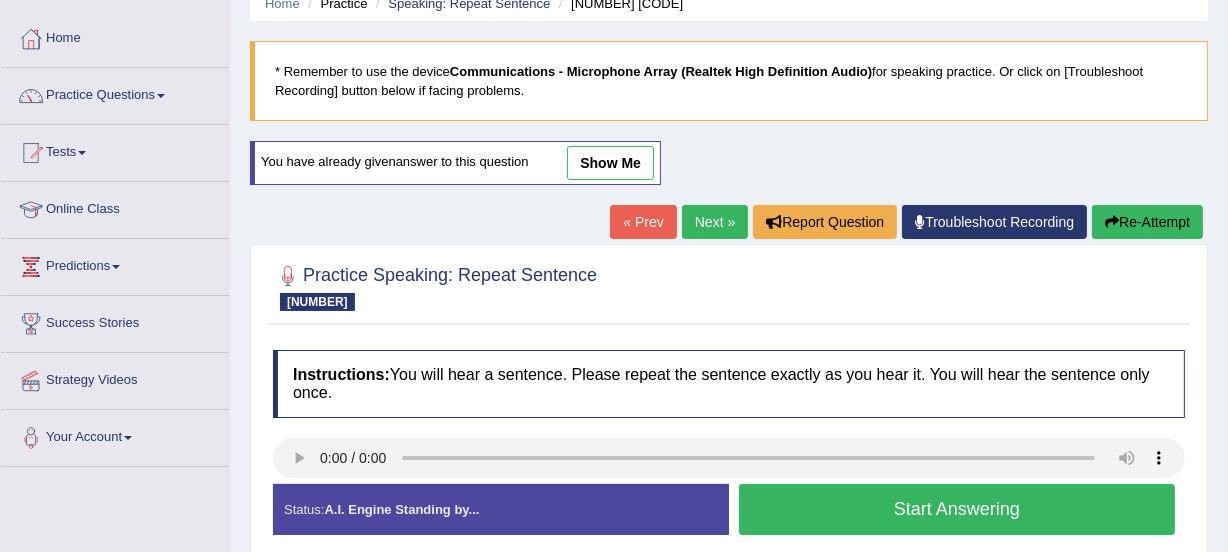 click on "Start Answering" at bounding box center (957, 509) 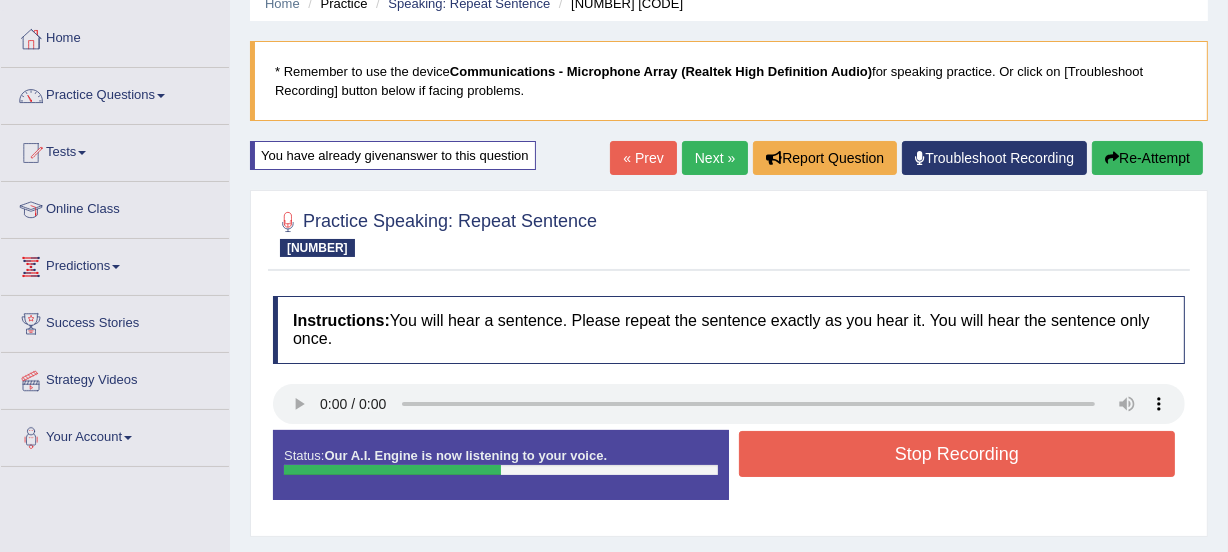 click on "Stop Recording" at bounding box center (957, 454) 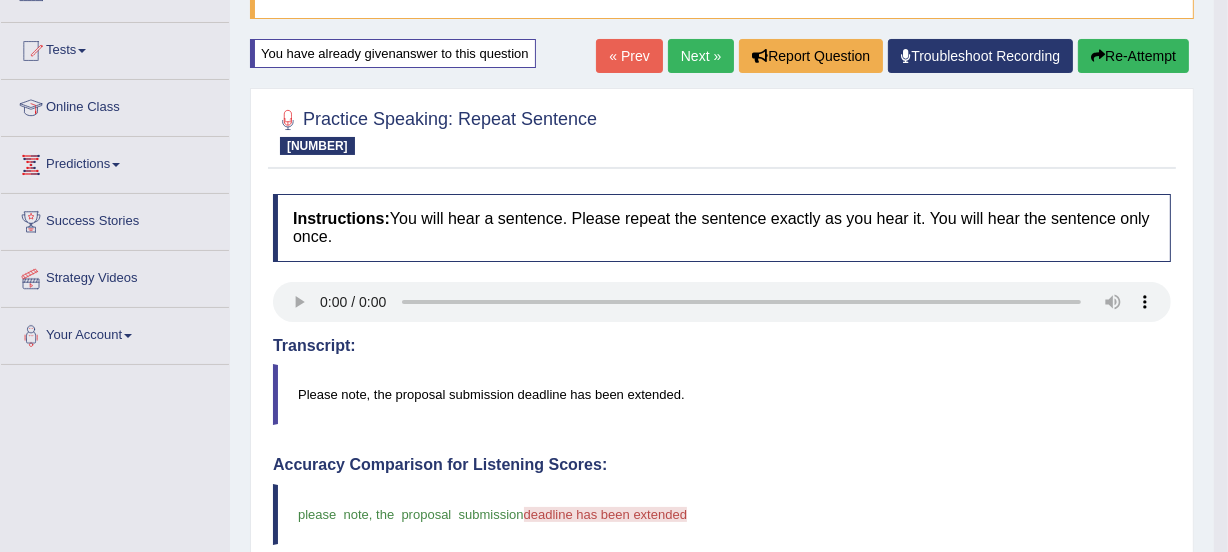 scroll, scrollTop: 160, scrollLeft: 0, axis: vertical 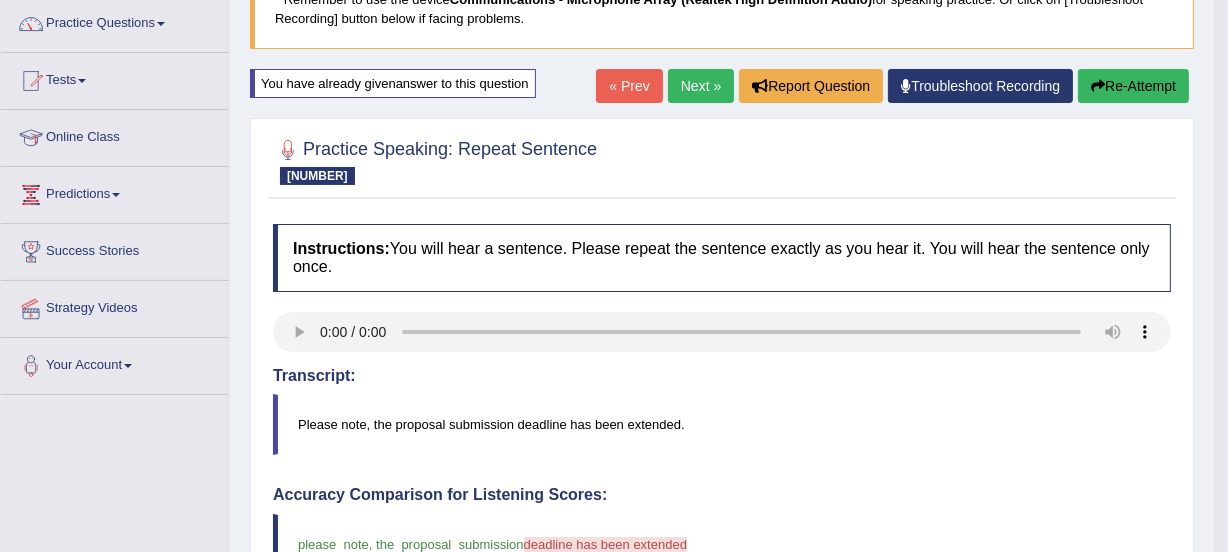 click on "Re-Attempt" at bounding box center (1133, 86) 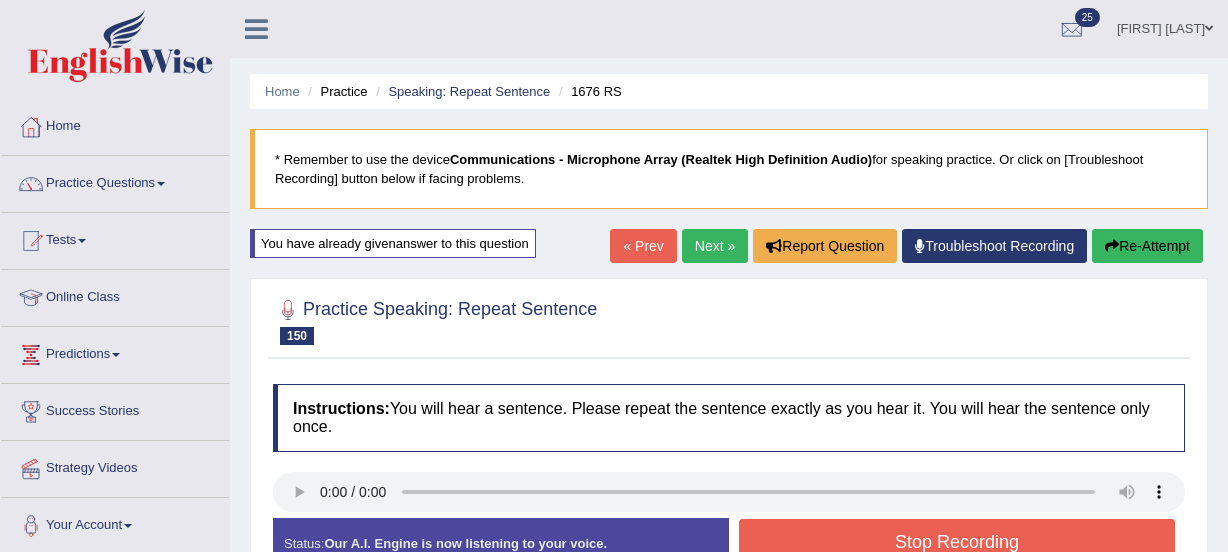 scroll, scrollTop: 375, scrollLeft: 0, axis: vertical 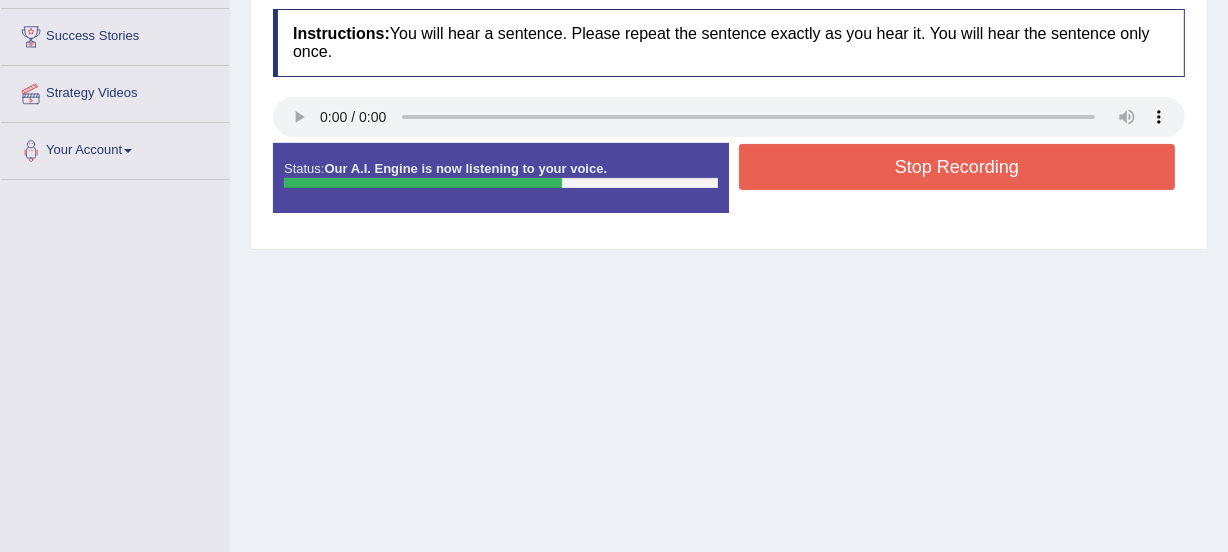click on "Stop Recording" at bounding box center (957, 167) 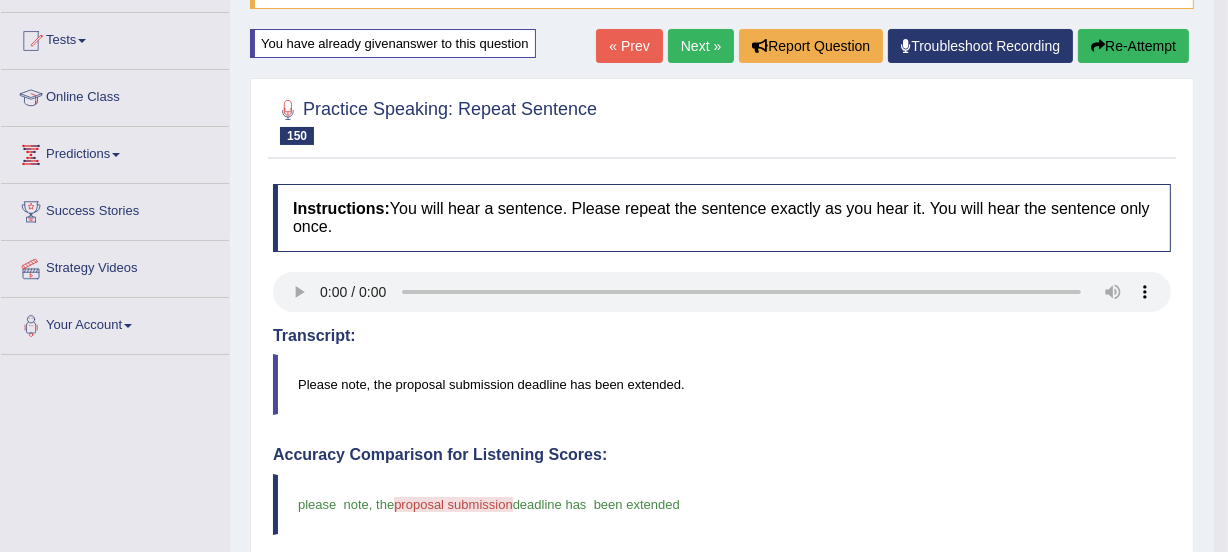 scroll, scrollTop: 193, scrollLeft: 0, axis: vertical 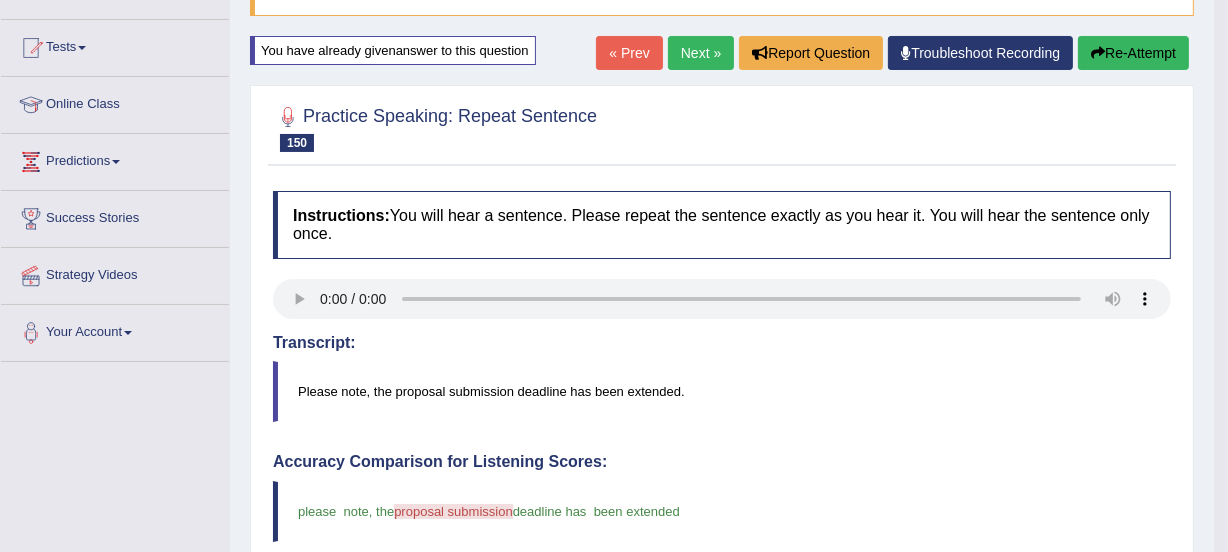 click on "Next »" at bounding box center [701, 53] 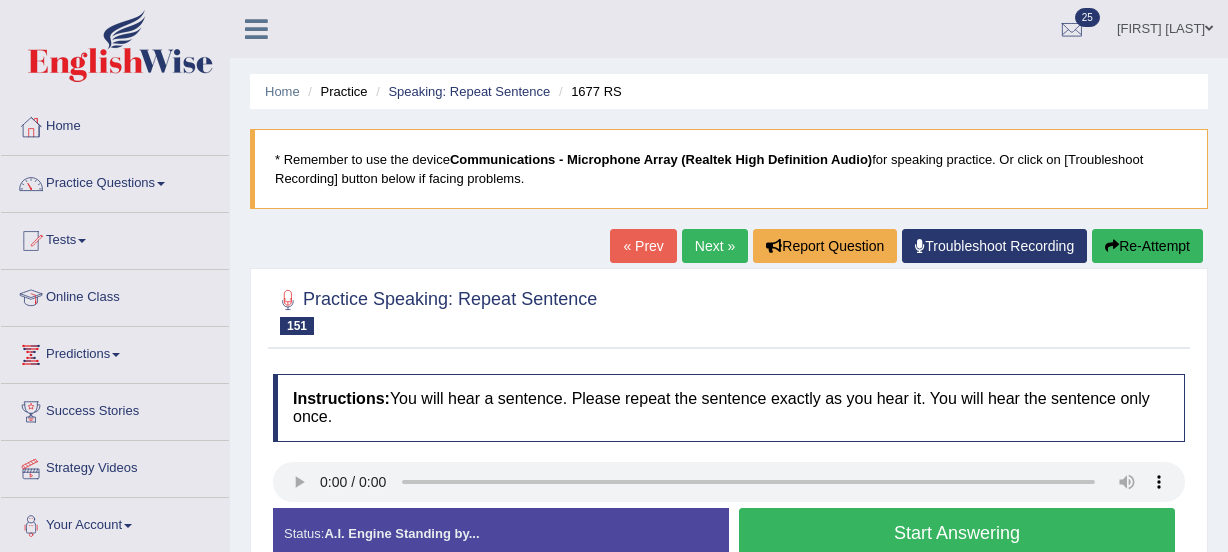 scroll, scrollTop: 0, scrollLeft: 0, axis: both 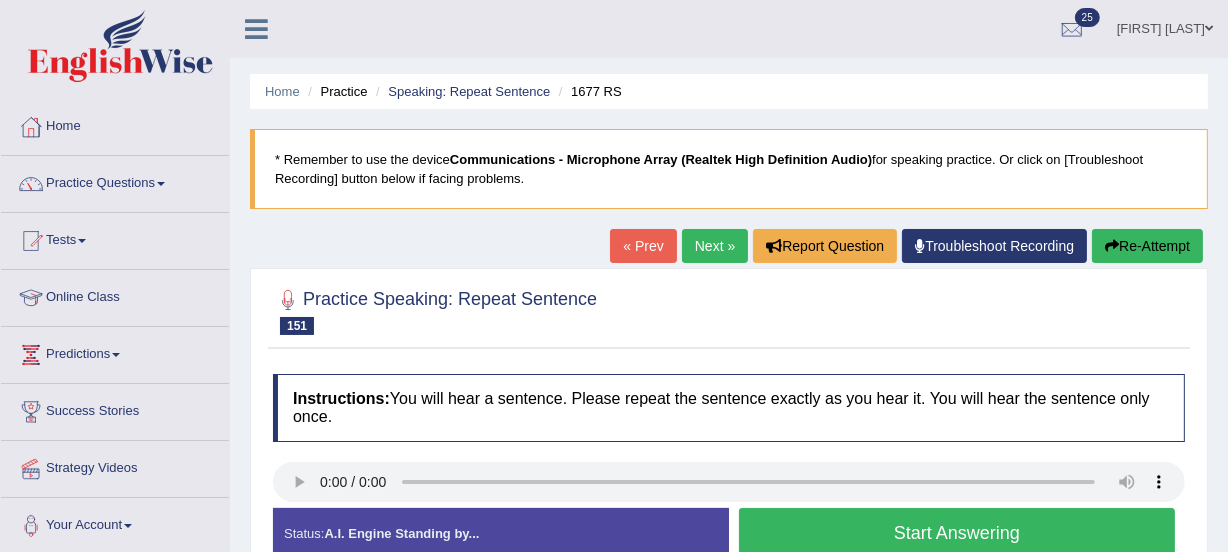 click on "Start Answering" at bounding box center (957, 533) 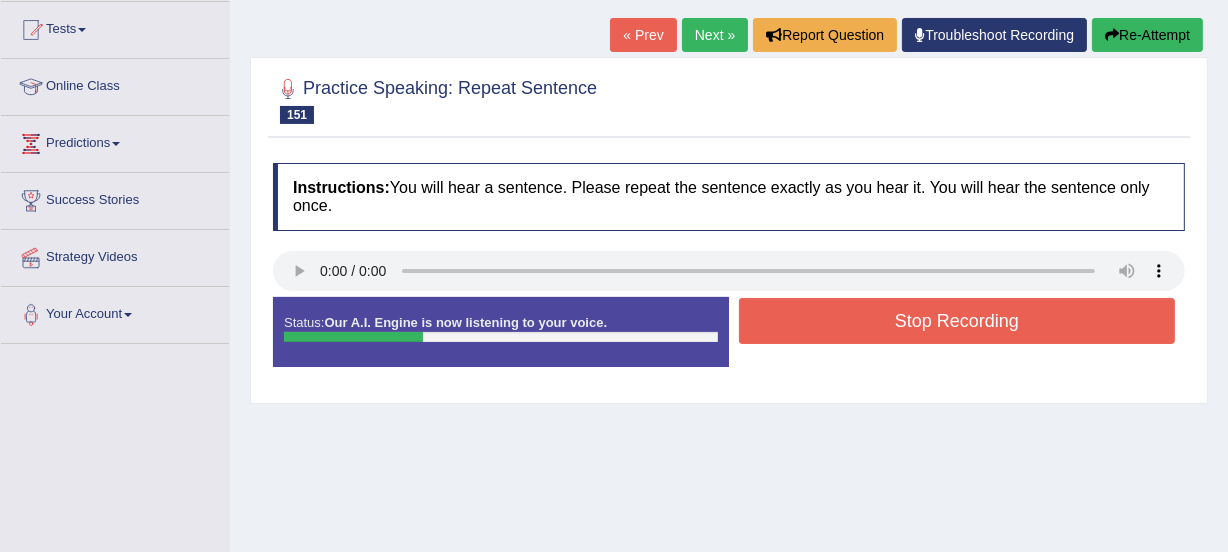 scroll, scrollTop: 217, scrollLeft: 0, axis: vertical 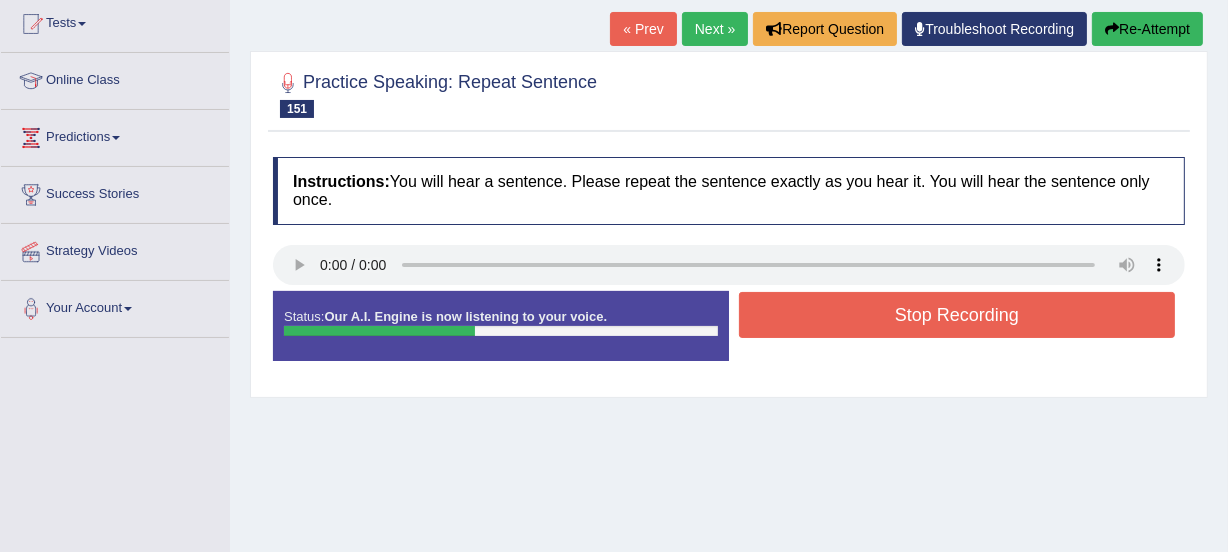 click on "Stop Recording" at bounding box center [957, 315] 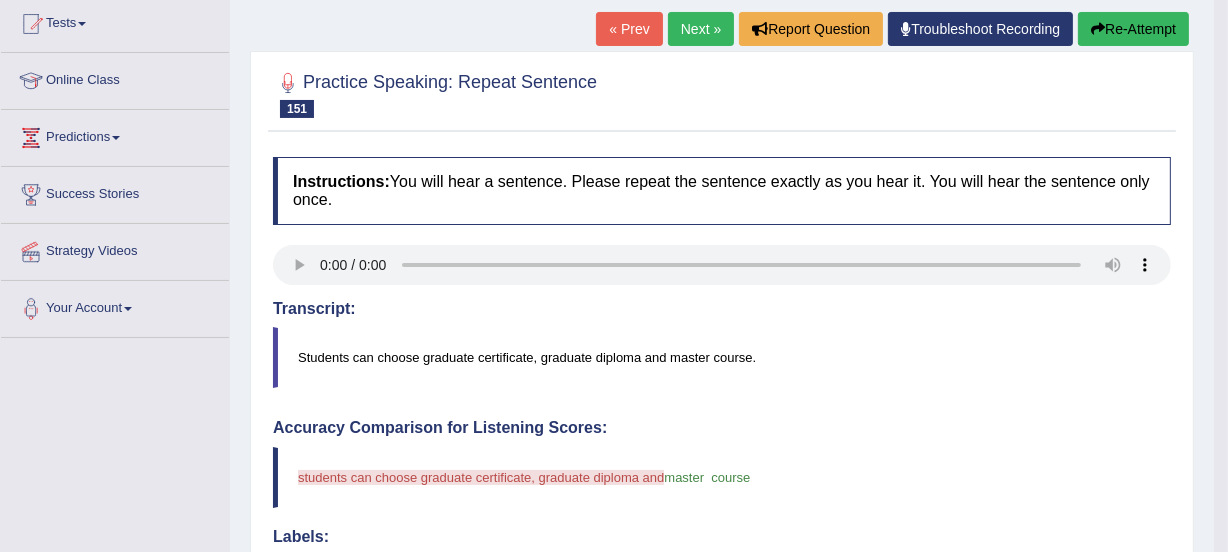 click on "Re-Attempt" at bounding box center (1133, 29) 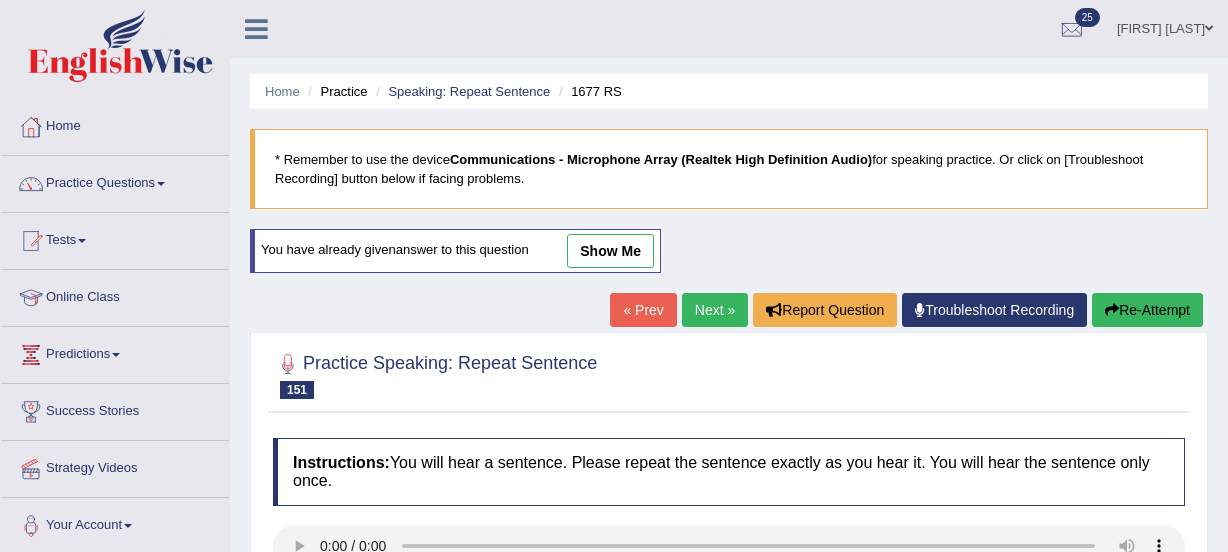 scroll, scrollTop: 223, scrollLeft: 0, axis: vertical 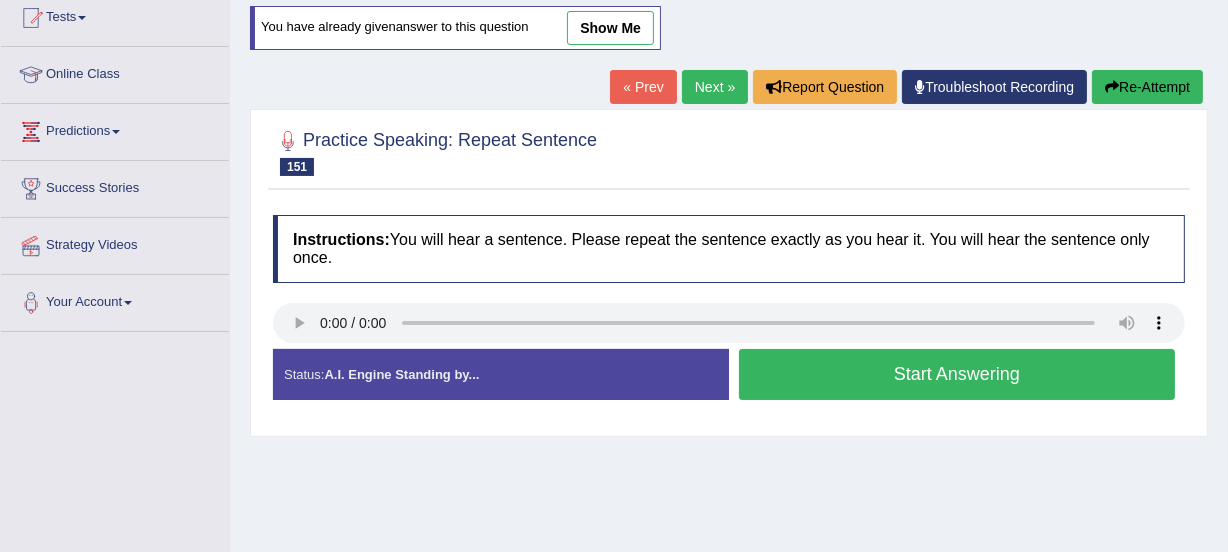 click on "Start Answering" at bounding box center (957, 374) 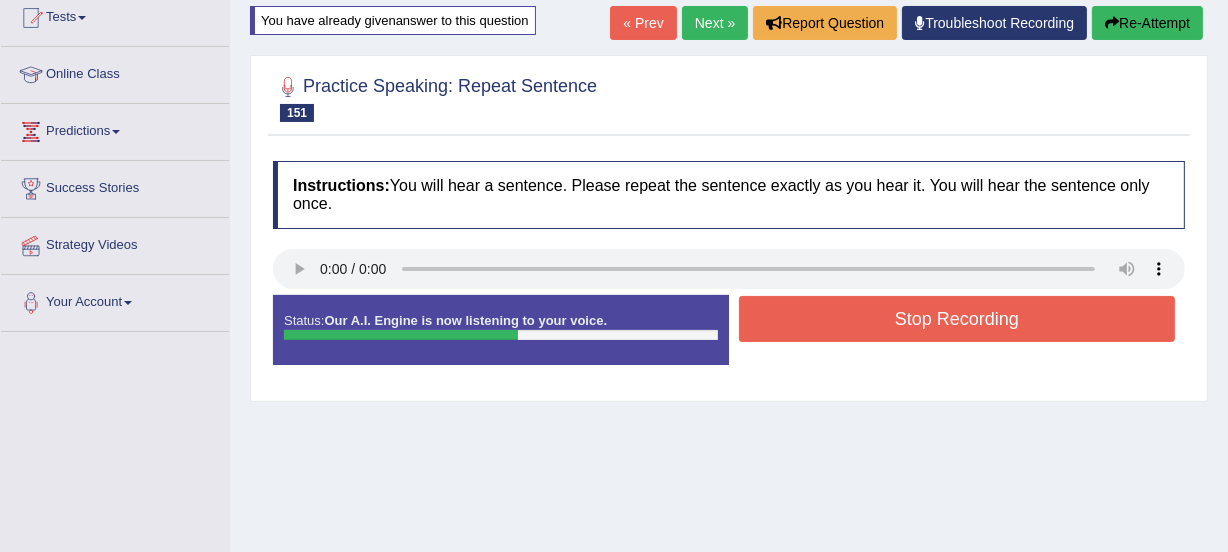 click on "Stop Recording" at bounding box center (957, 319) 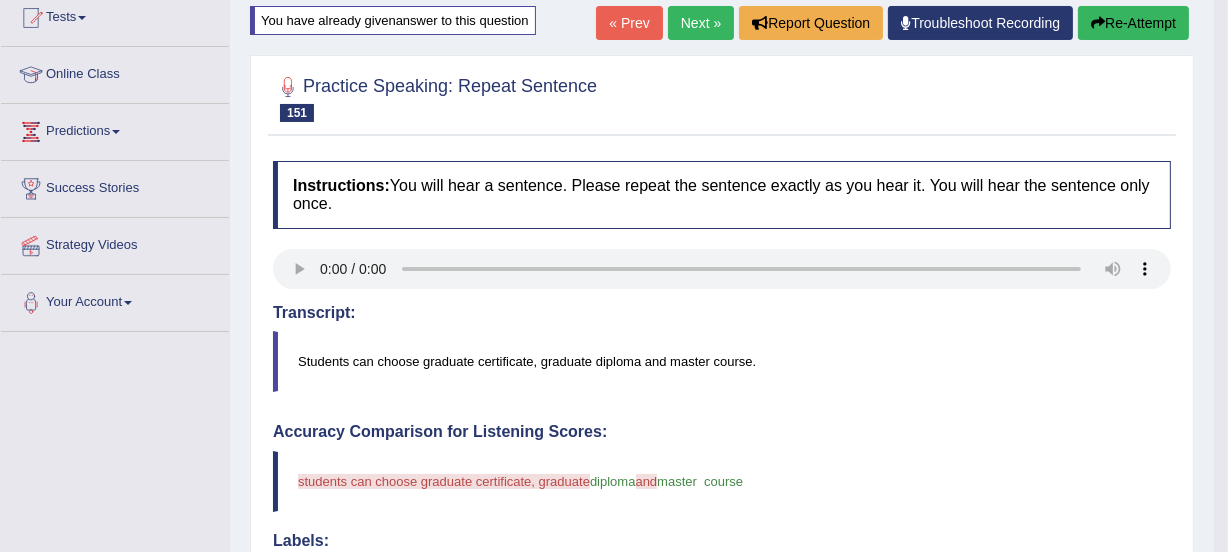 click on "Re-Attempt" at bounding box center (1133, 23) 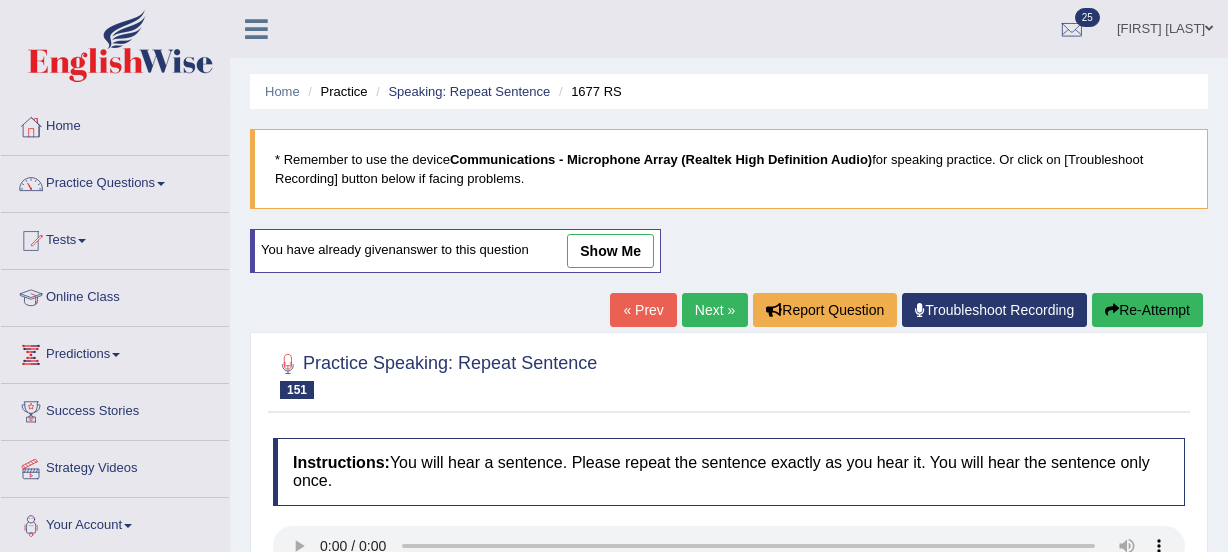 scroll, scrollTop: 230, scrollLeft: 0, axis: vertical 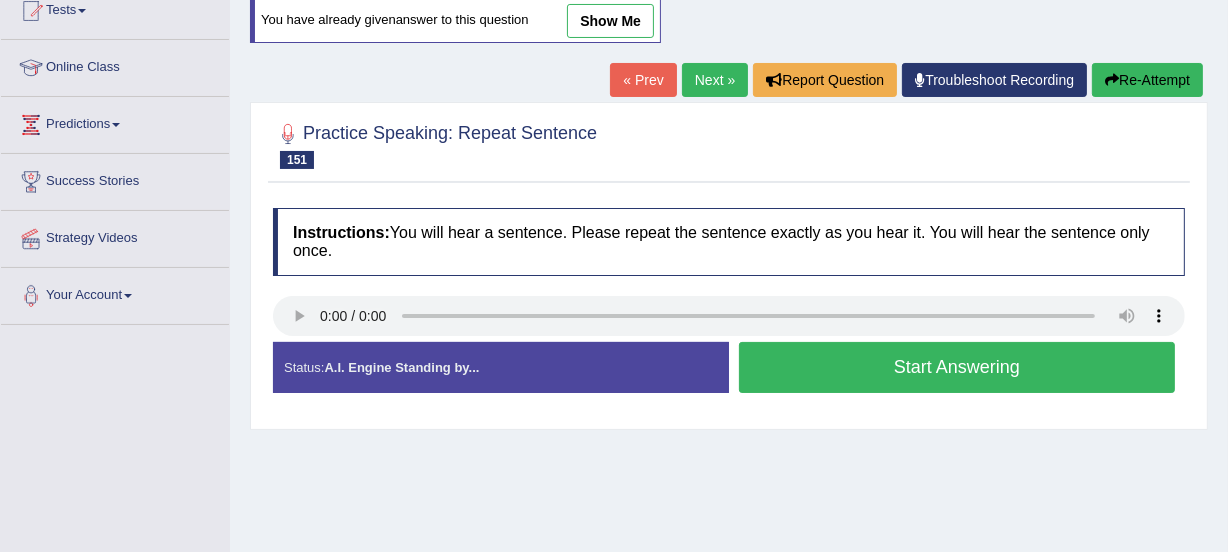click on "Start Answering" at bounding box center [957, 367] 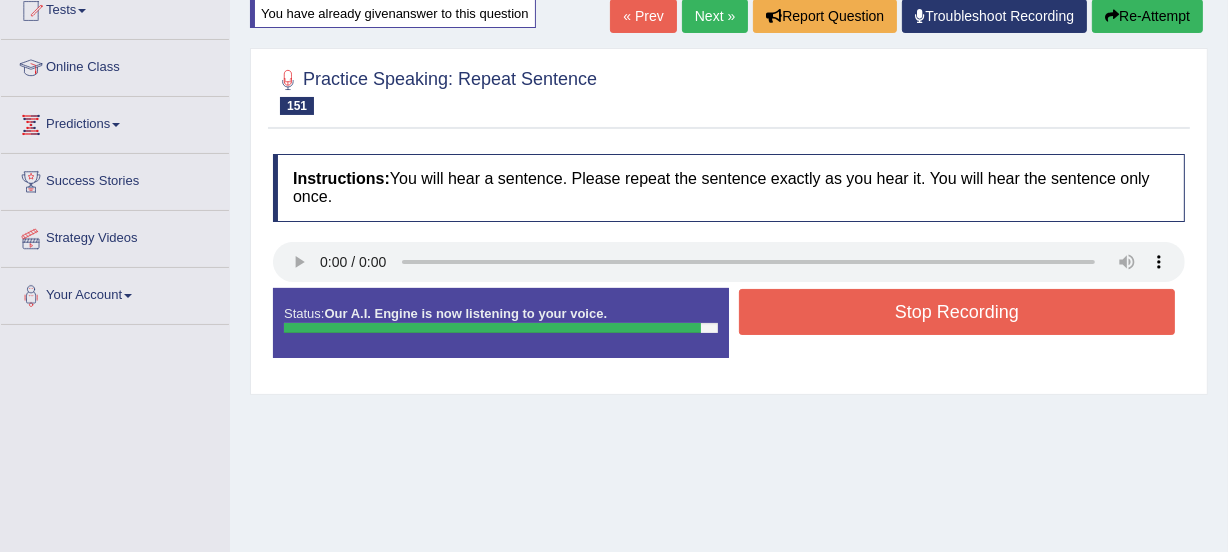 click on "Stop Recording" at bounding box center (957, 312) 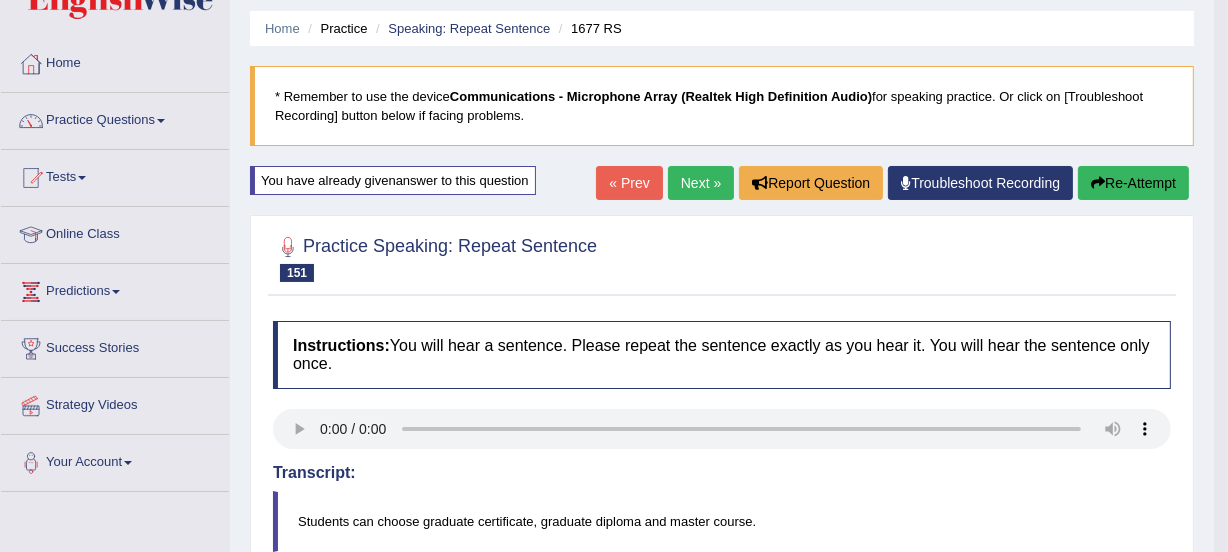 scroll, scrollTop: 0, scrollLeft: 0, axis: both 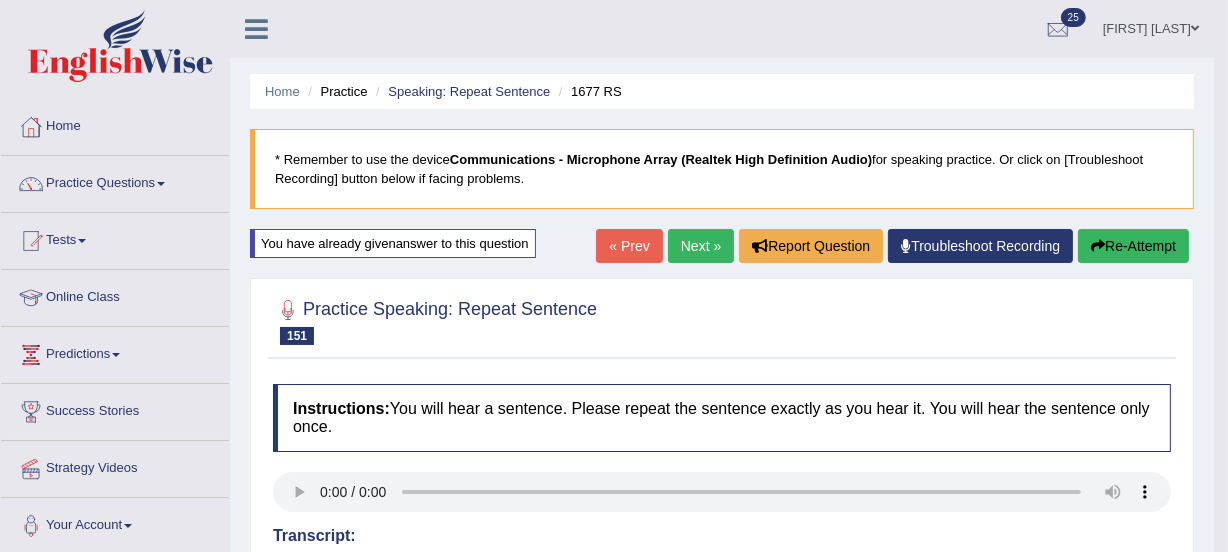 click on "Re-Attempt" at bounding box center [1133, 246] 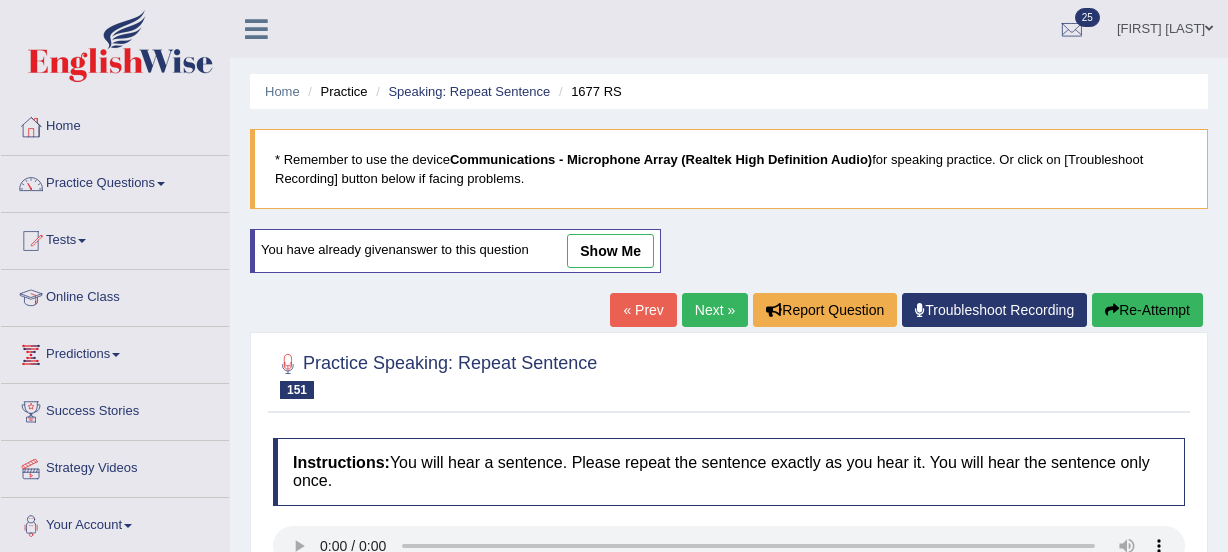 scroll, scrollTop: 239, scrollLeft: 0, axis: vertical 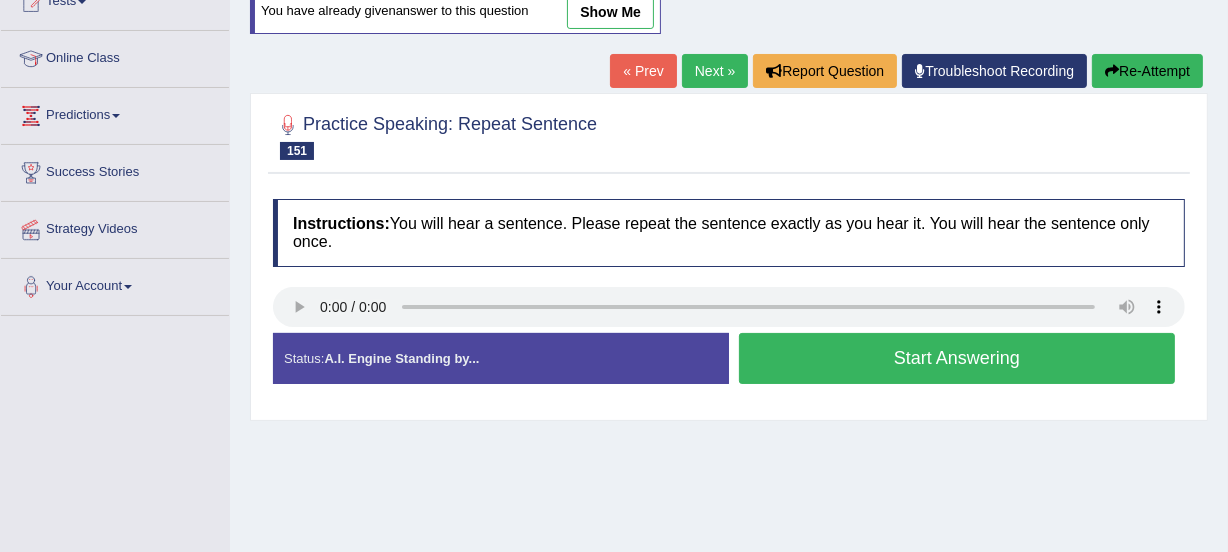 click on "Start Answering" at bounding box center (957, 358) 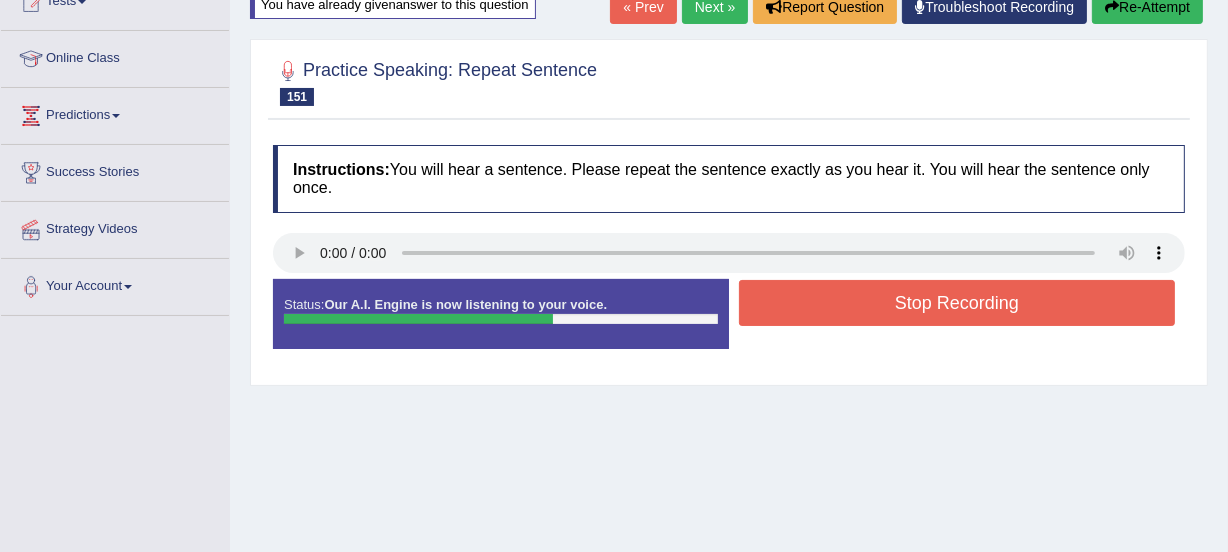click on "Stop Recording" at bounding box center (957, 303) 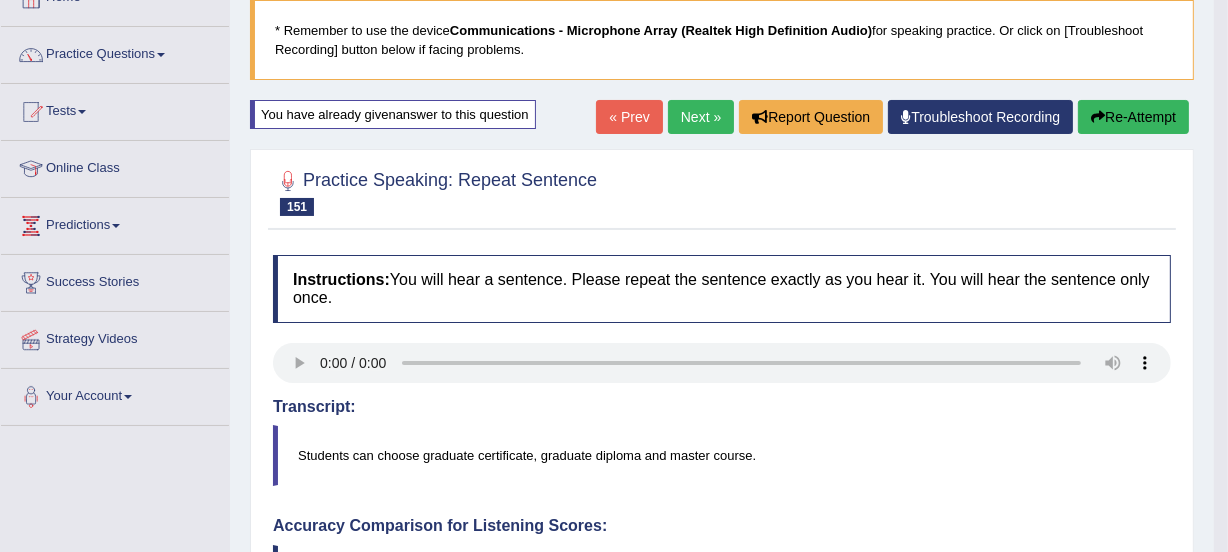 scroll, scrollTop: 0, scrollLeft: 0, axis: both 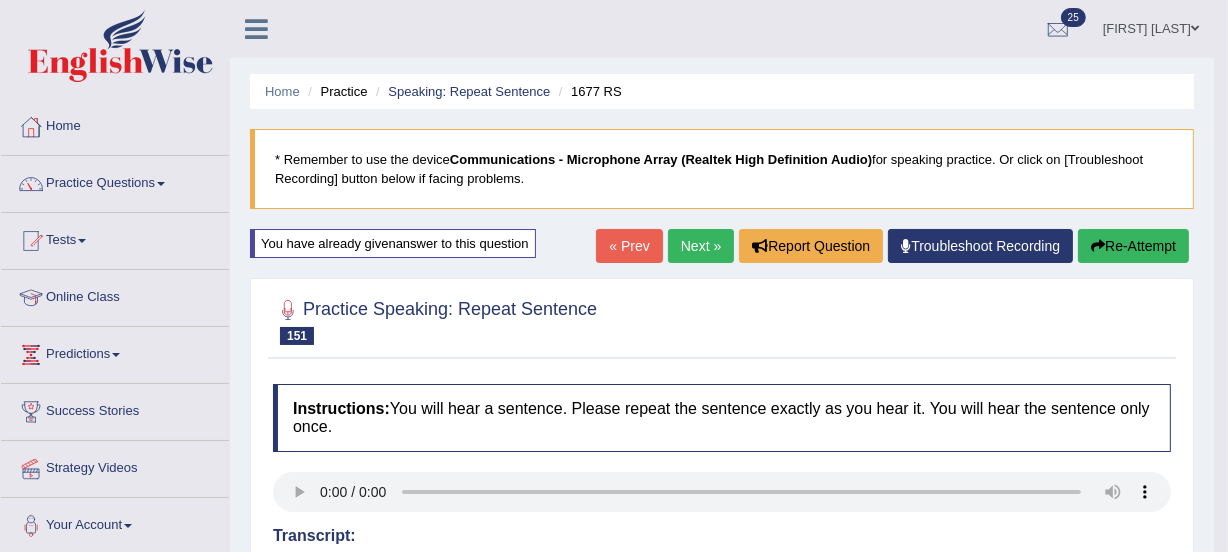 click on "Re-Attempt" at bounding box center [1133, 246] 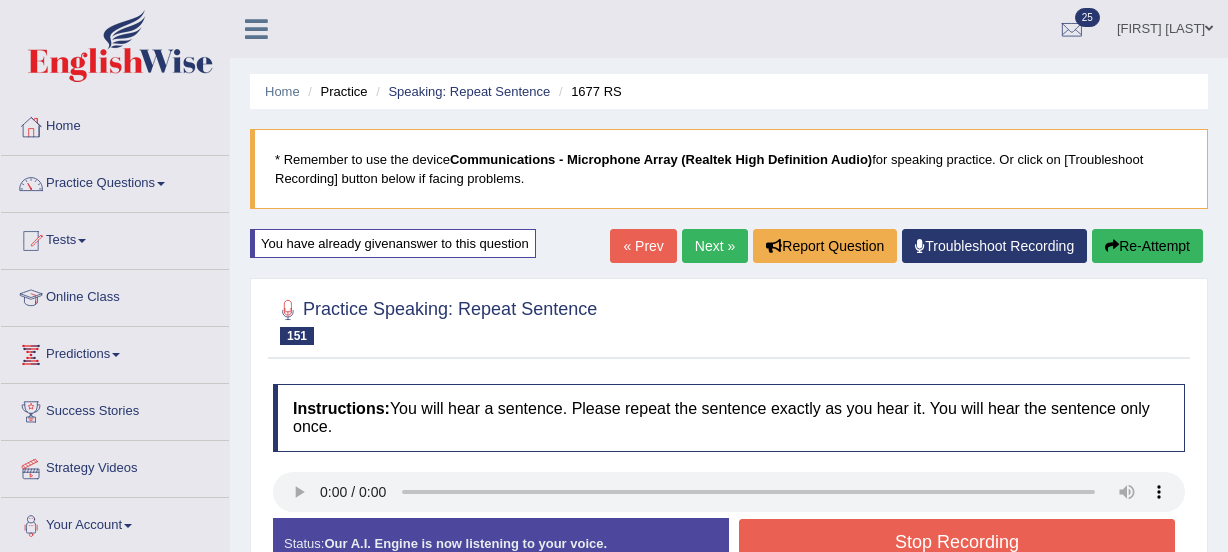 scroll, scrollTop: 424, scrollLeft: 0, axis: vertical 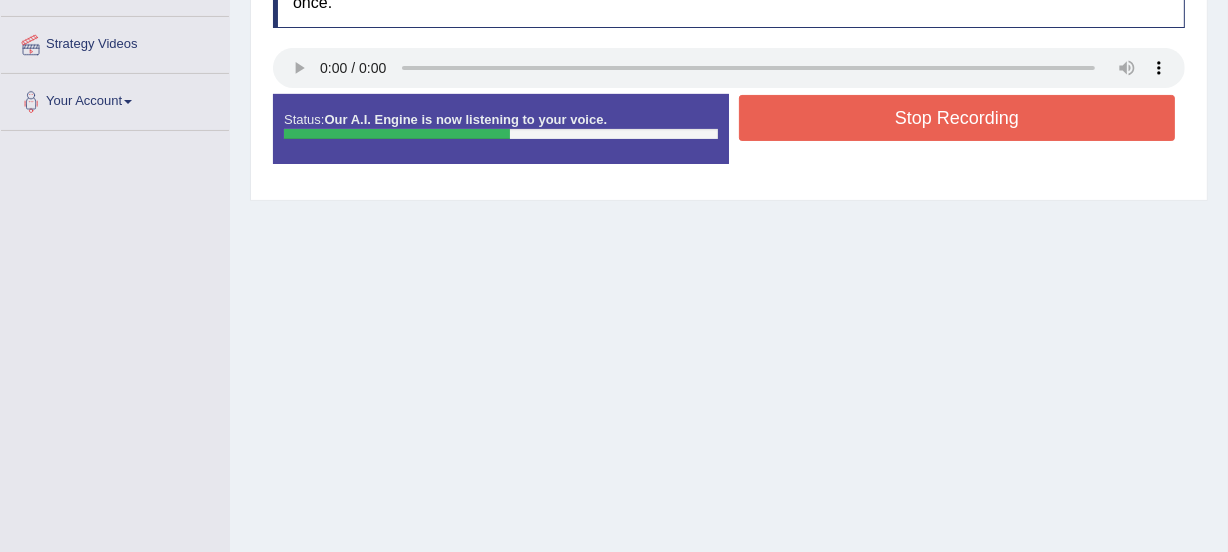 click on "Stop Recording" at bounding box center (957, 118) 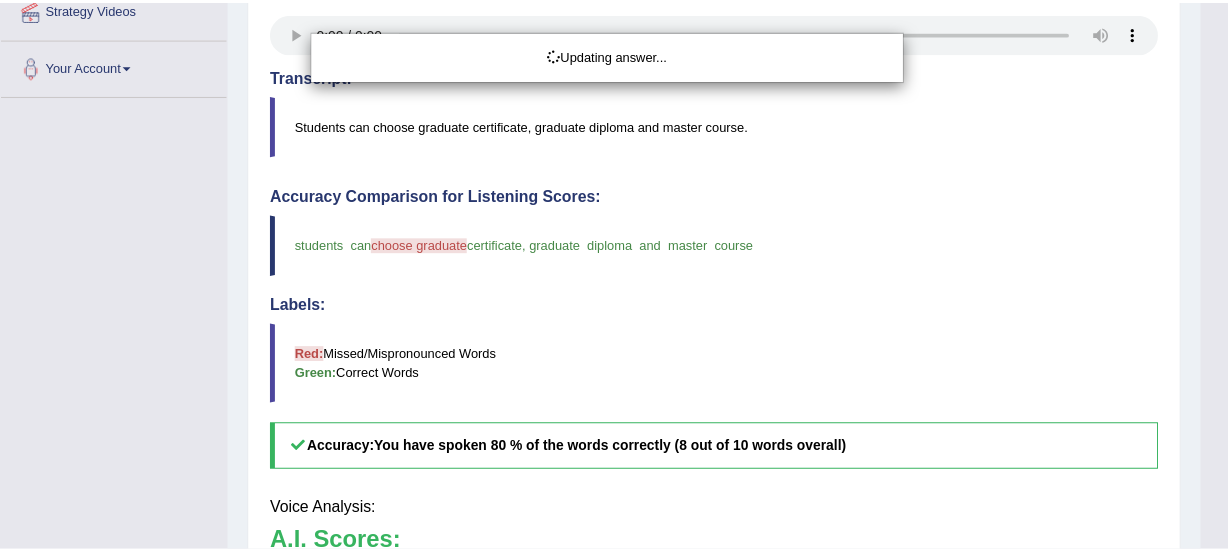 scroll, scrollTop: 460, scrollLeft: 0, axis: vertical 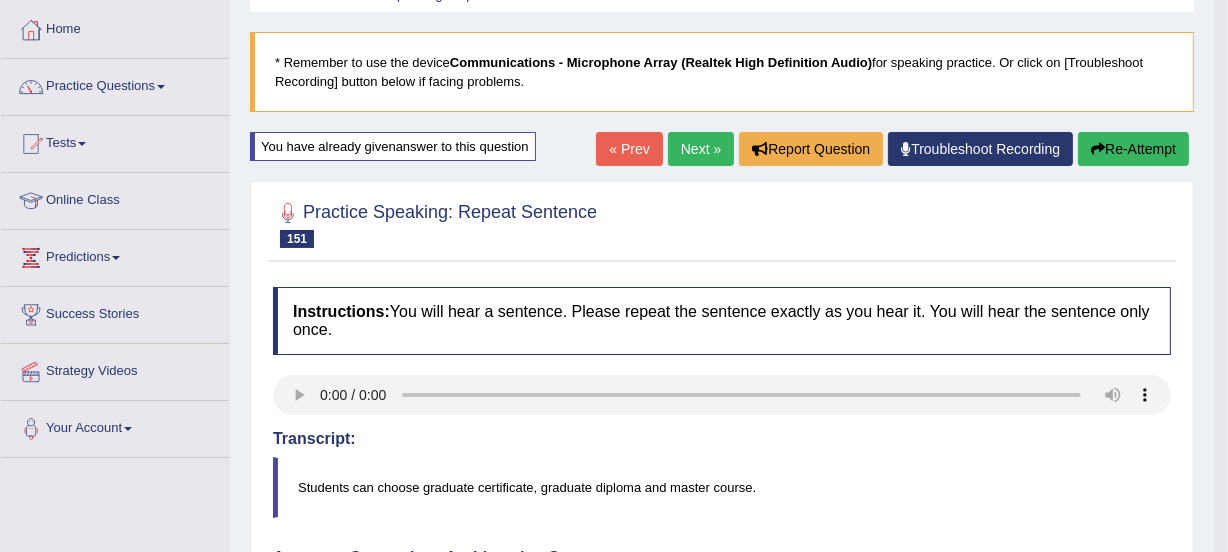 click on "Re-Attempt" at bounding box center (1133, 149) 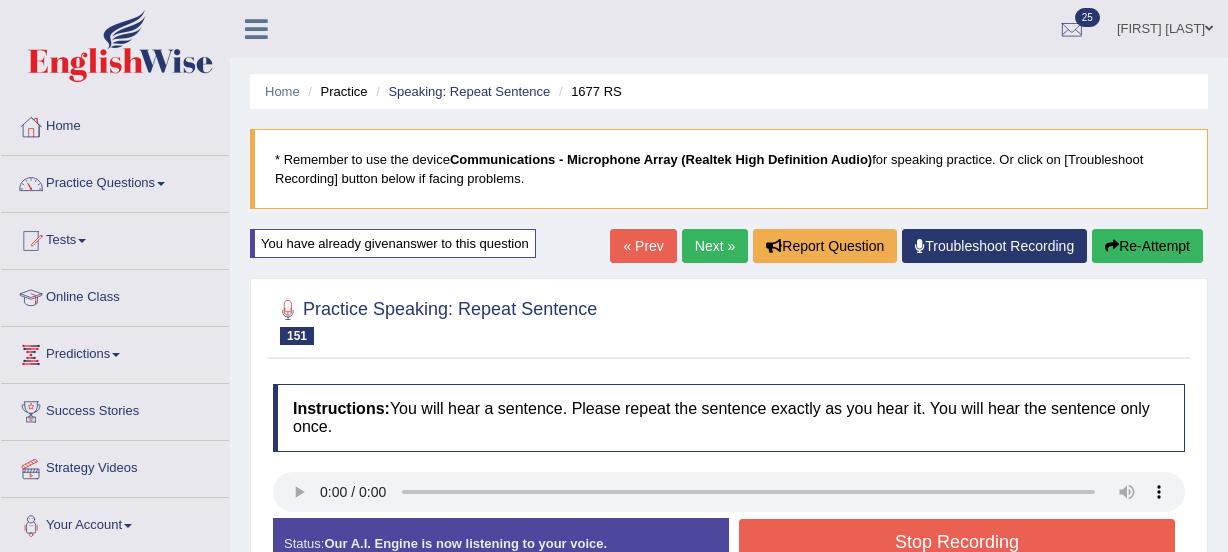 scroll, scrollTop: 291, scrollLeft: 0, axis: vertical 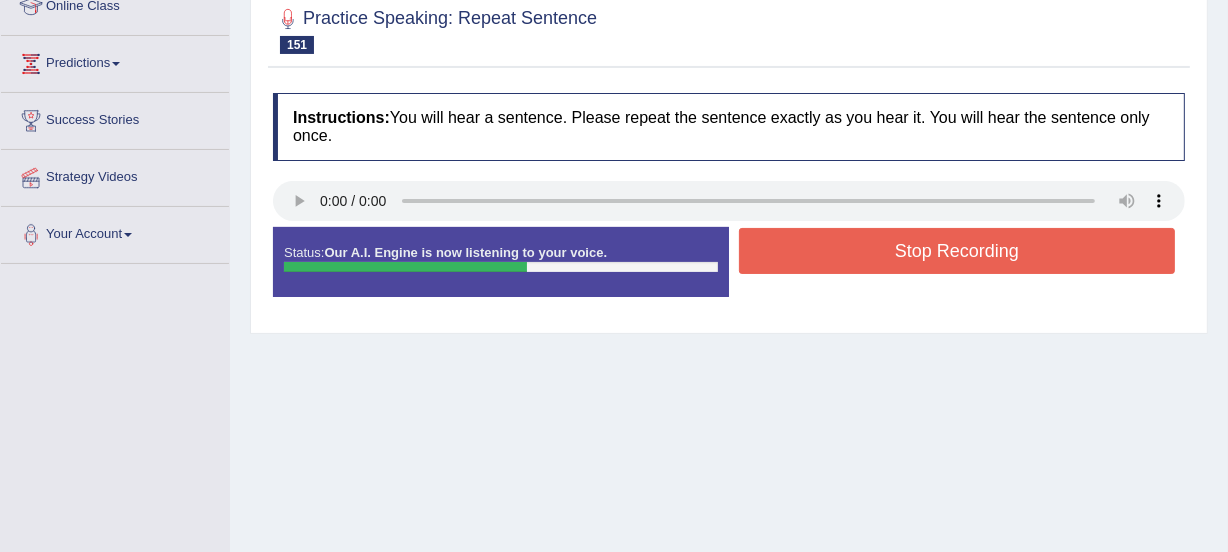 click on "Stop Recording" at bounding box center [957, 251] 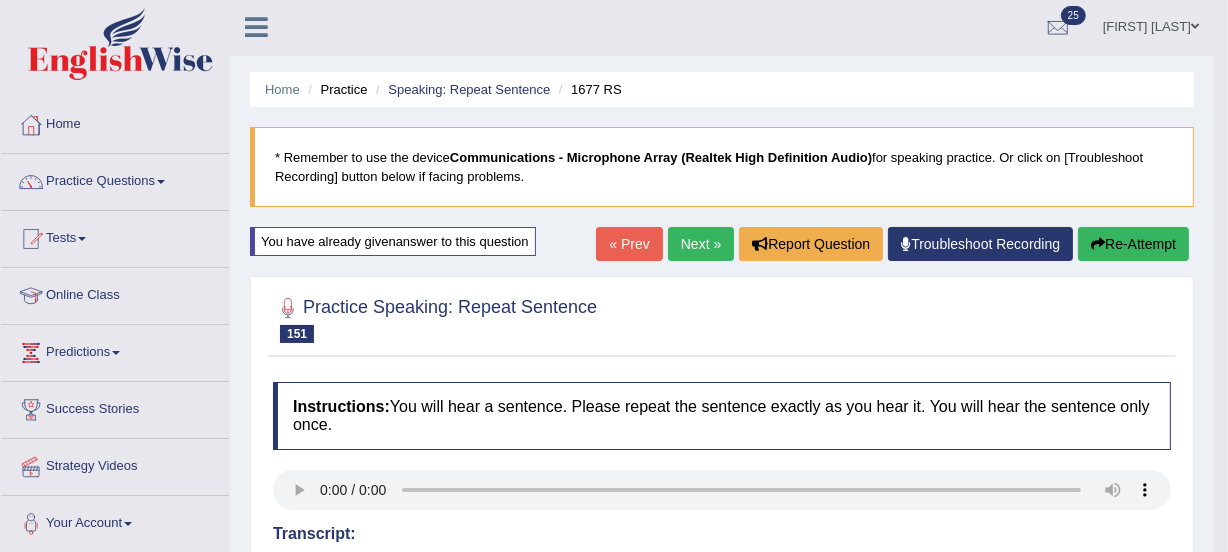 scroll, scrollTop: 0, scrollLeft: 0, axis: both 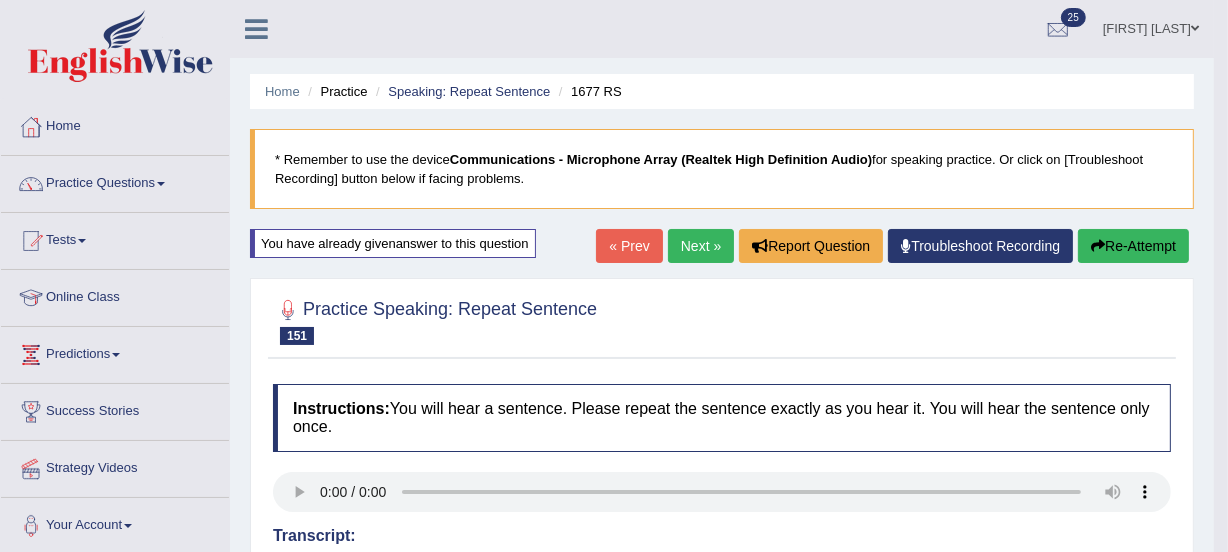click on "Next »" at bounding box center [701, 246] 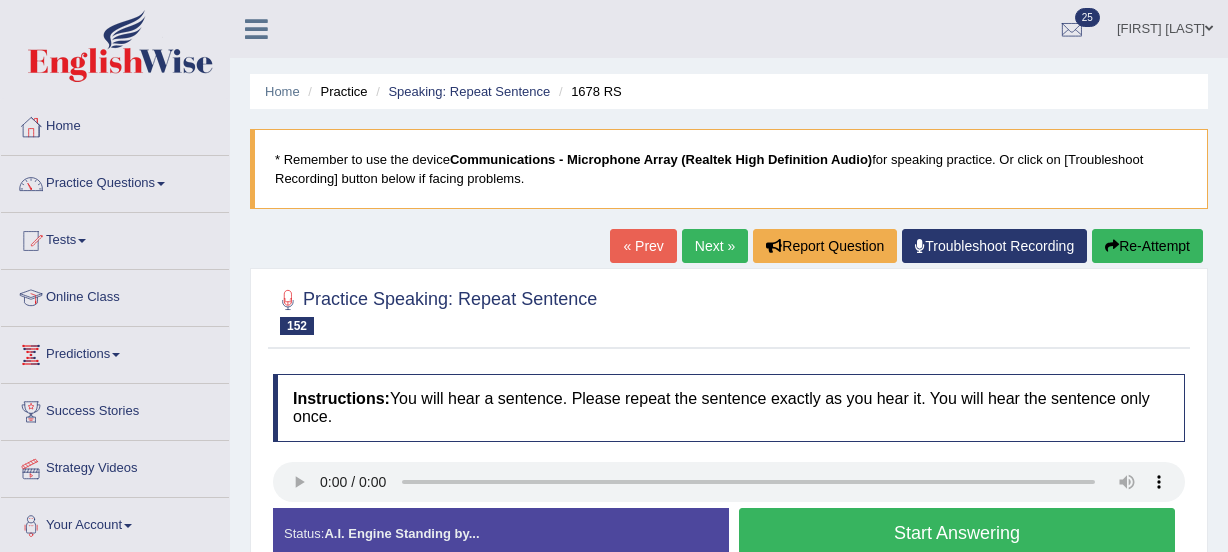 scroll, scrollTop: 254, scrollLeft: 0, axis: vertical 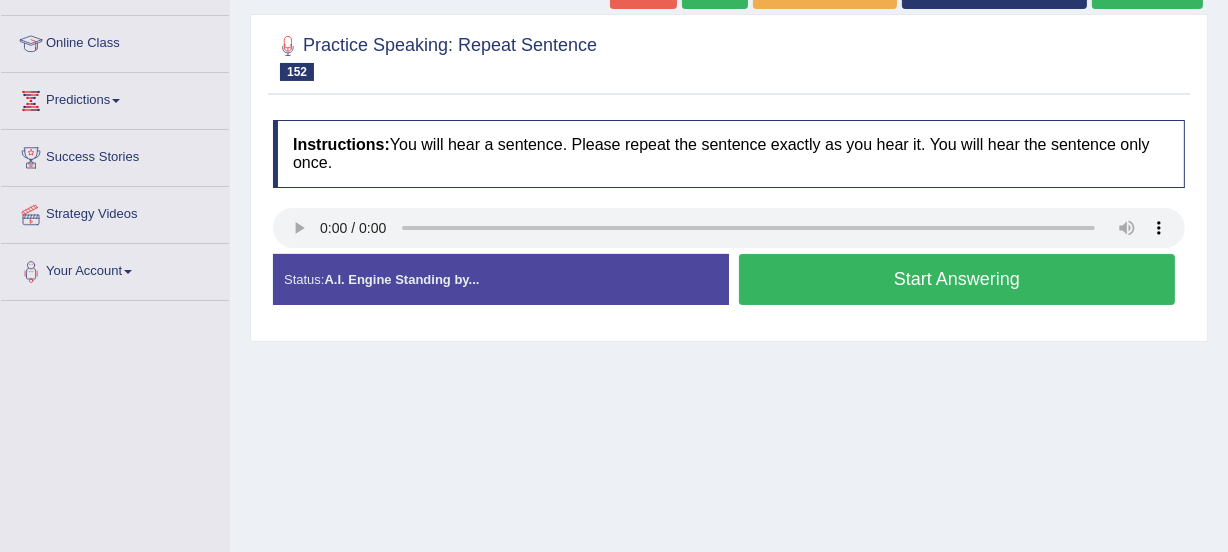 click on "Start Answering" at bounding box center [957, 279] 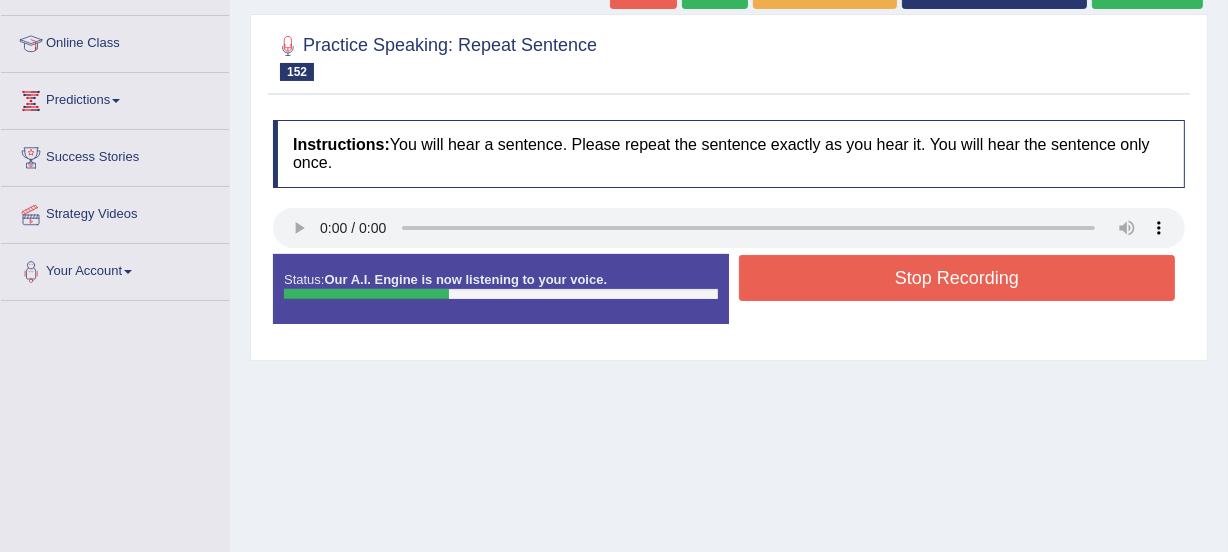 click on "Created with Highcharts 7.1.2 Great Too slow Too fast Time Speech pace meter: 0 10 20 30 40" at bounding box center (962, 253) 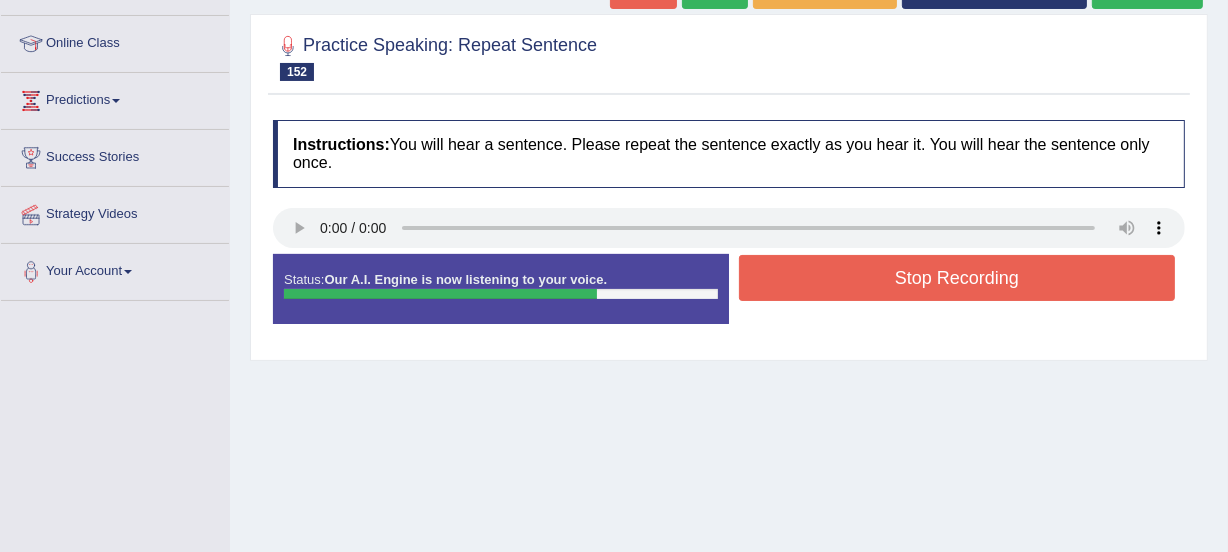 click on "Re-Attempt" at bounding box center [1147, -8] 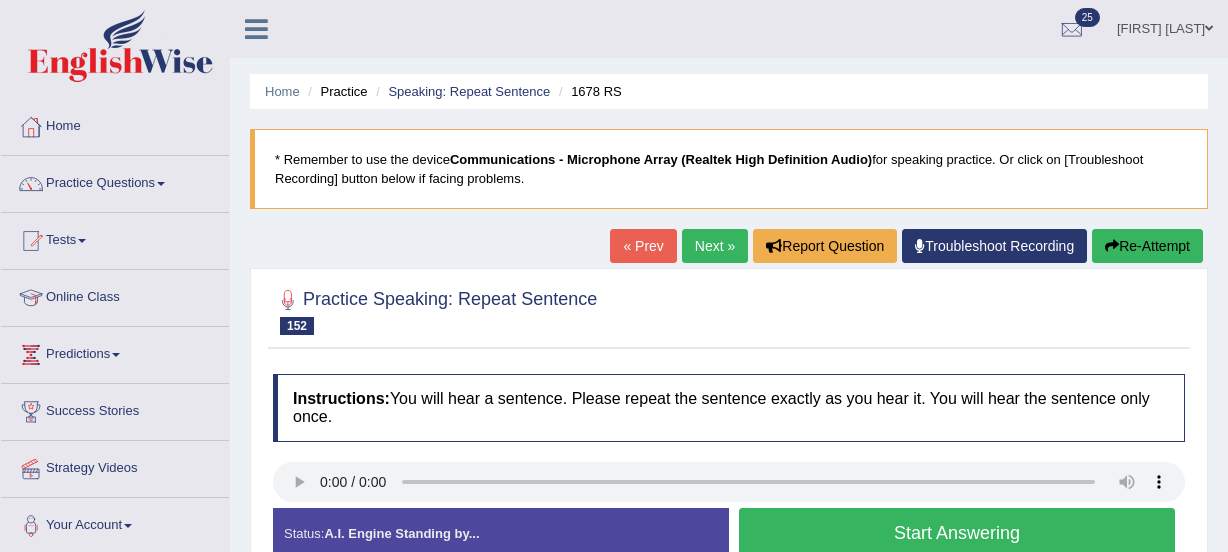 scroll, scrollTop: 254, scrollLeft: 0, axis: vertical 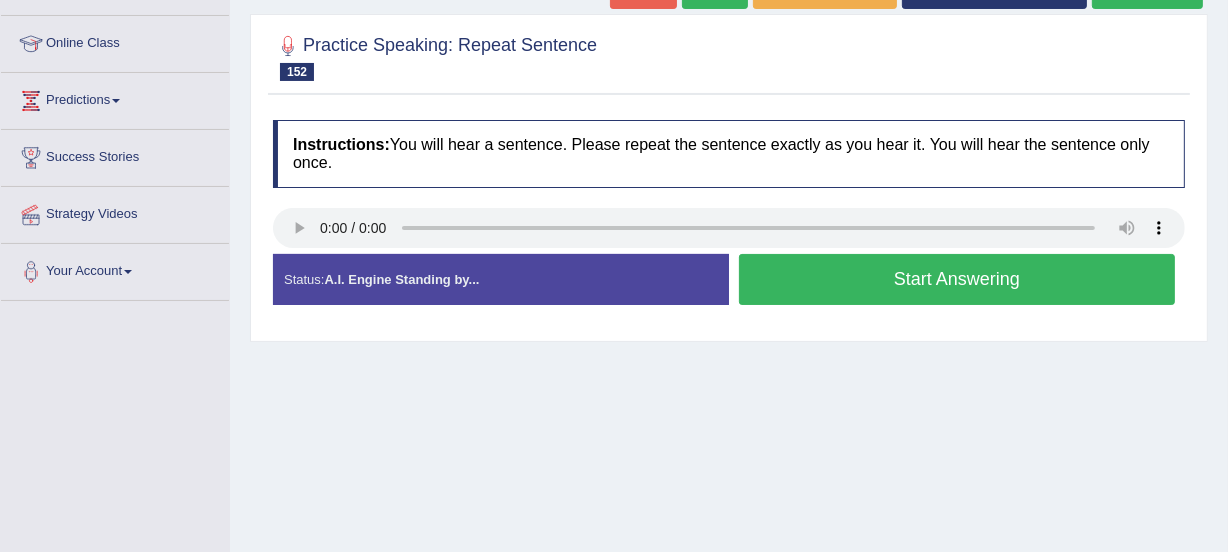 click on "Start Answering" at bounding box center (957, 279) 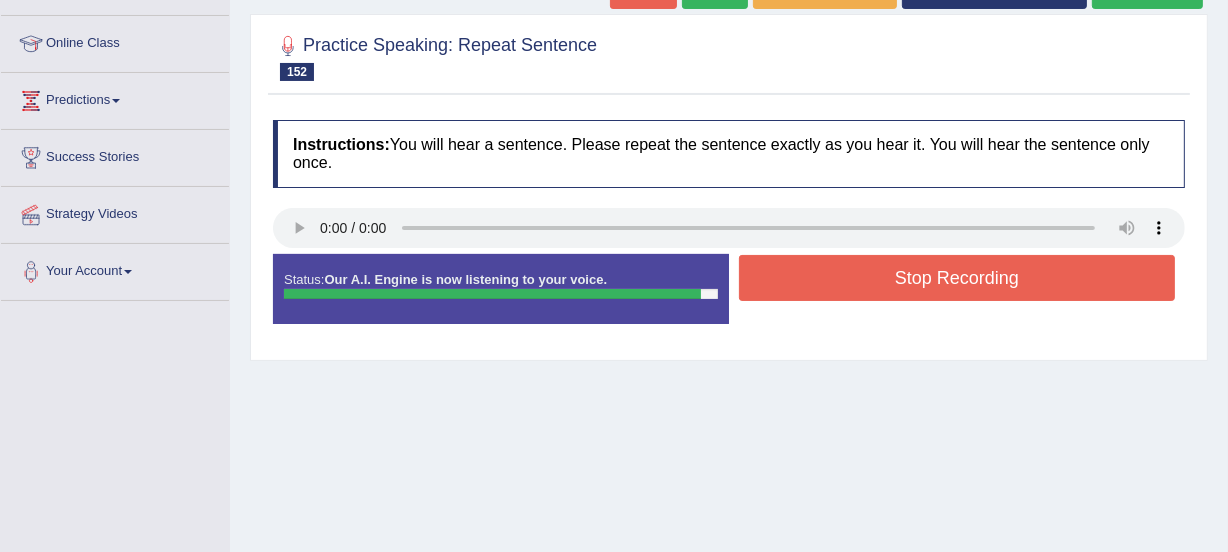 click on "Stop Recording" at bounding box center (957, 278) 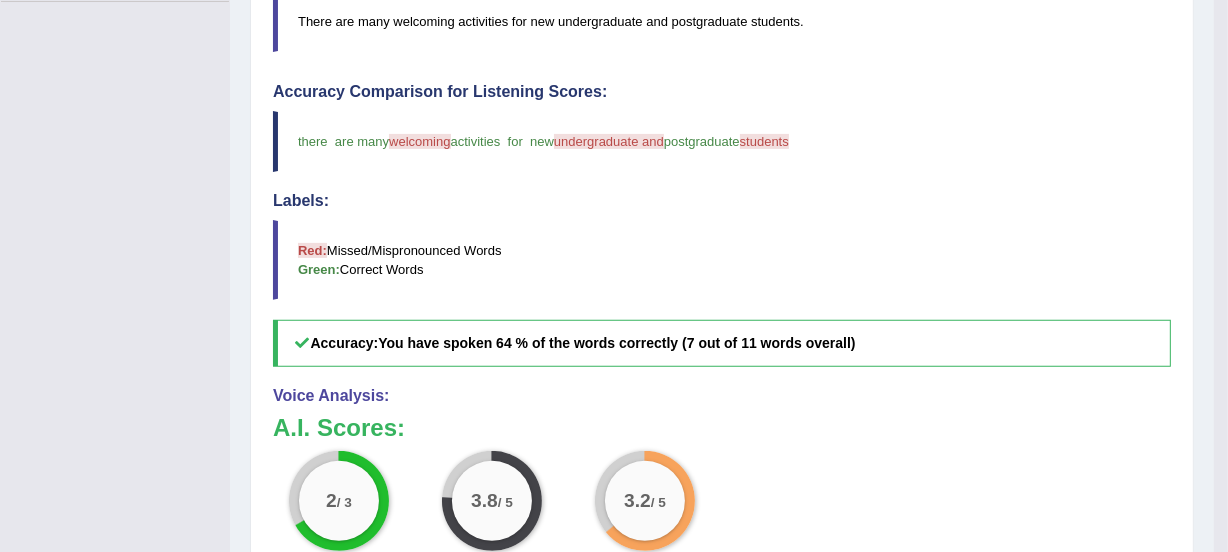 scroll, scrollTop: 0, scrollLeft: 0, axis: both 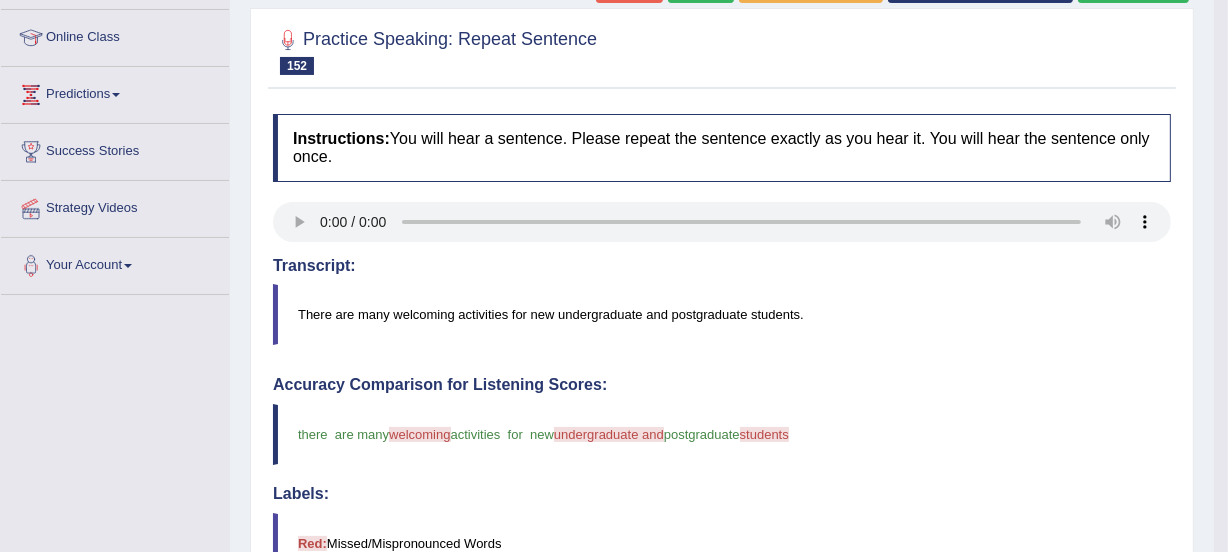 click on "Re-Attempt" at bounding box center (1133, -14) 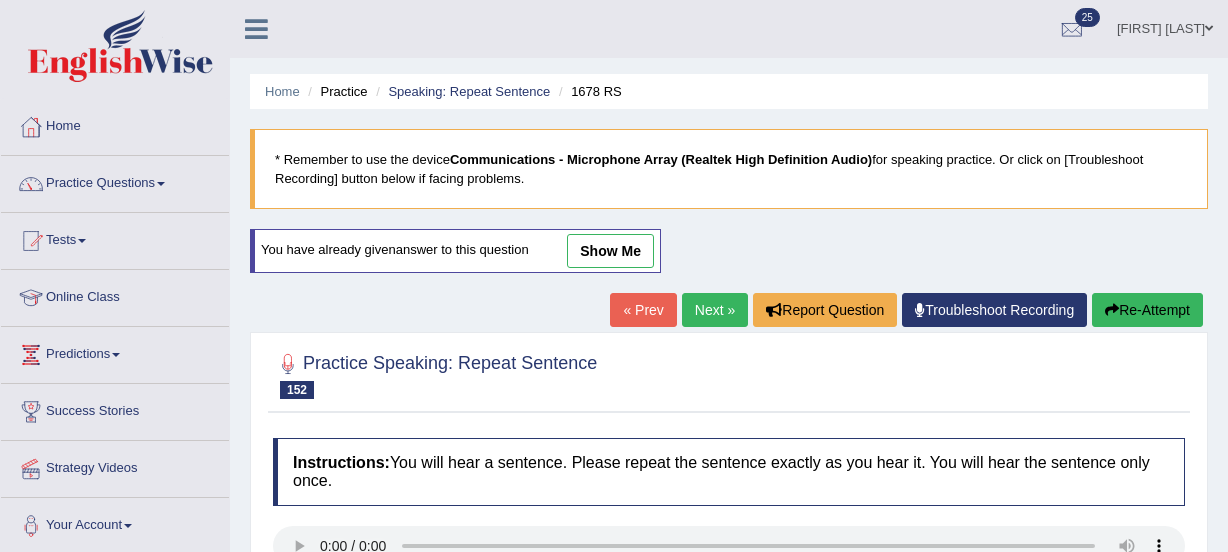 scroll, scrollTop: 275, scrollLeft: 0, axis: vertical 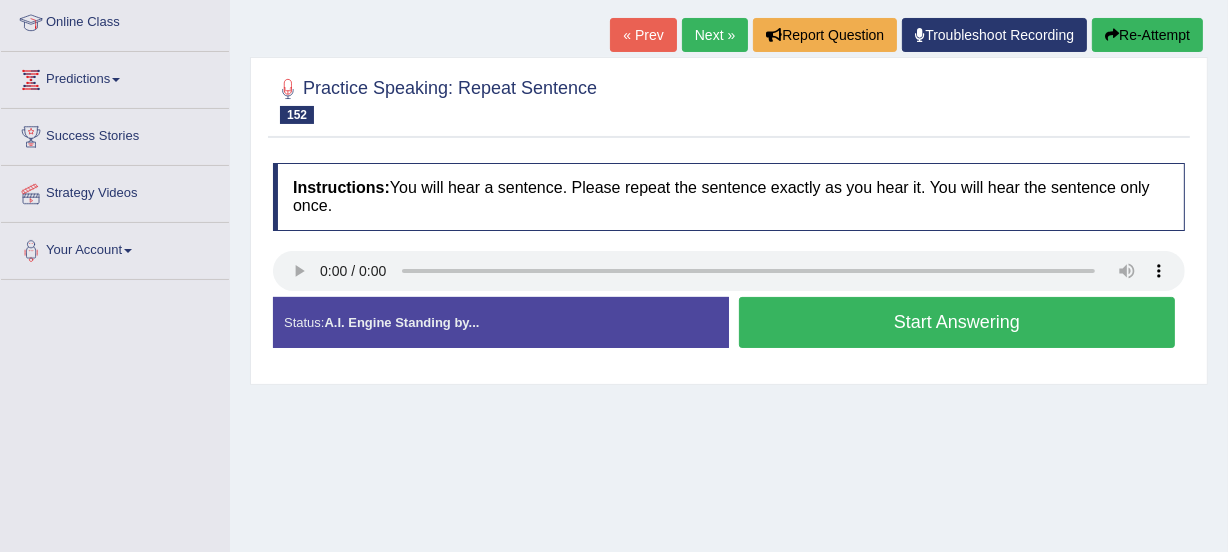 click on "Start Answering" at bounding box center (957, 322) 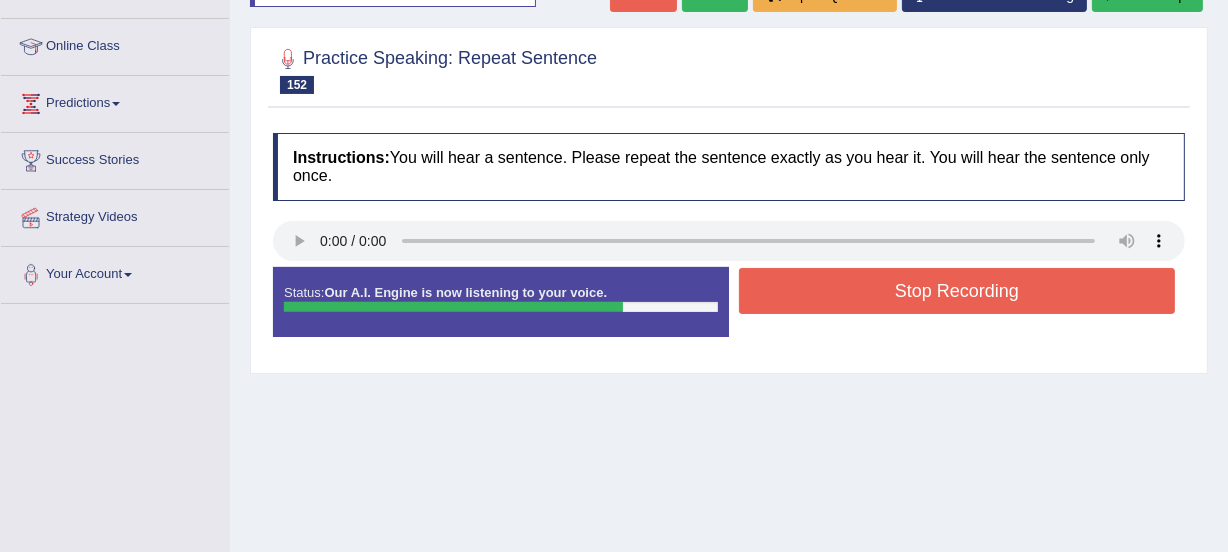 scroll, scrollTop: 202, scrollLeft: 0, axis: vertical 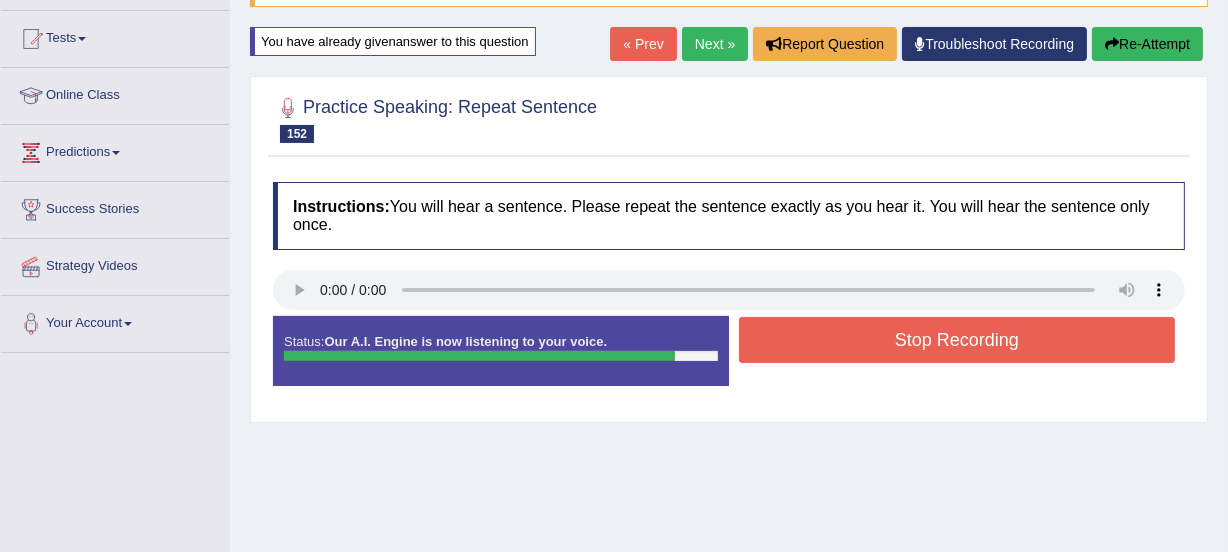 click on "Re-Attempt" at bounding box center (1147, 44) 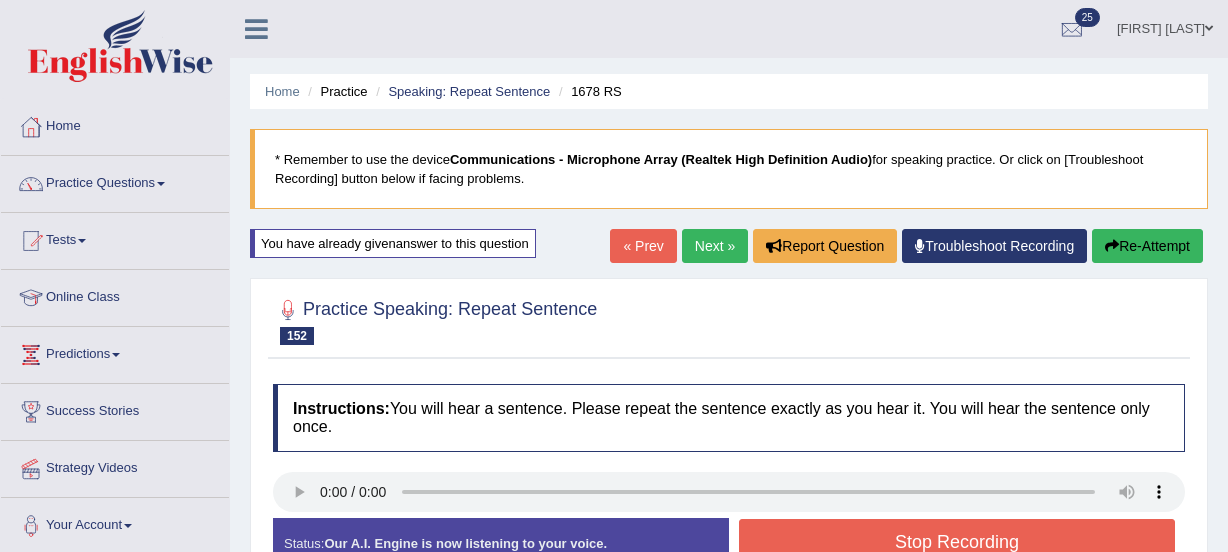 scroll, scrollTop: 218, scrollLeft: 0, axis: vertical 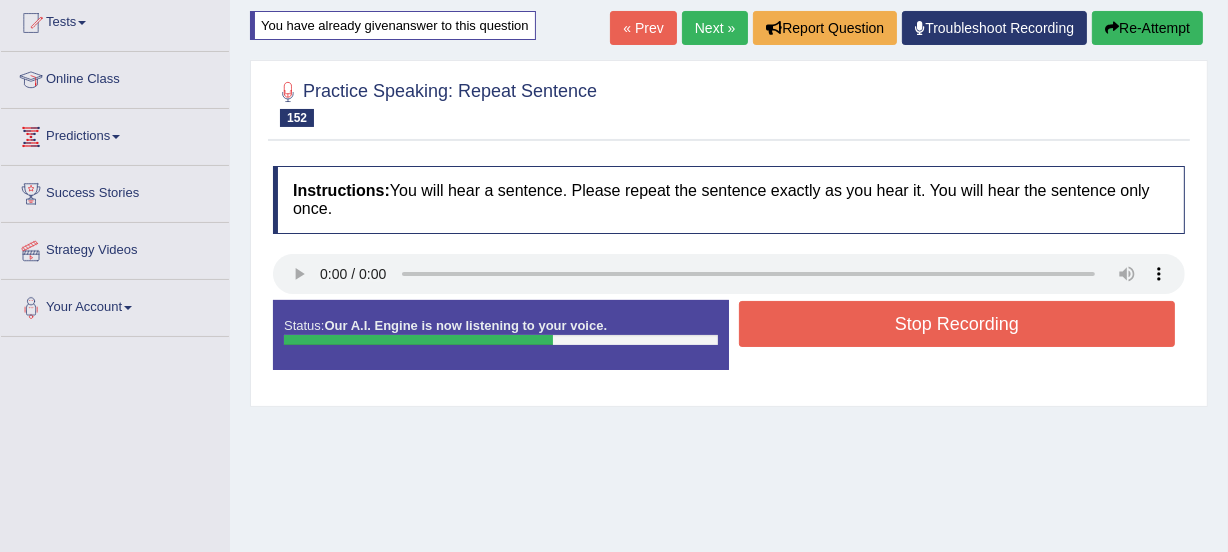 click on "Stop Recording" at bounding box center (957, 324) 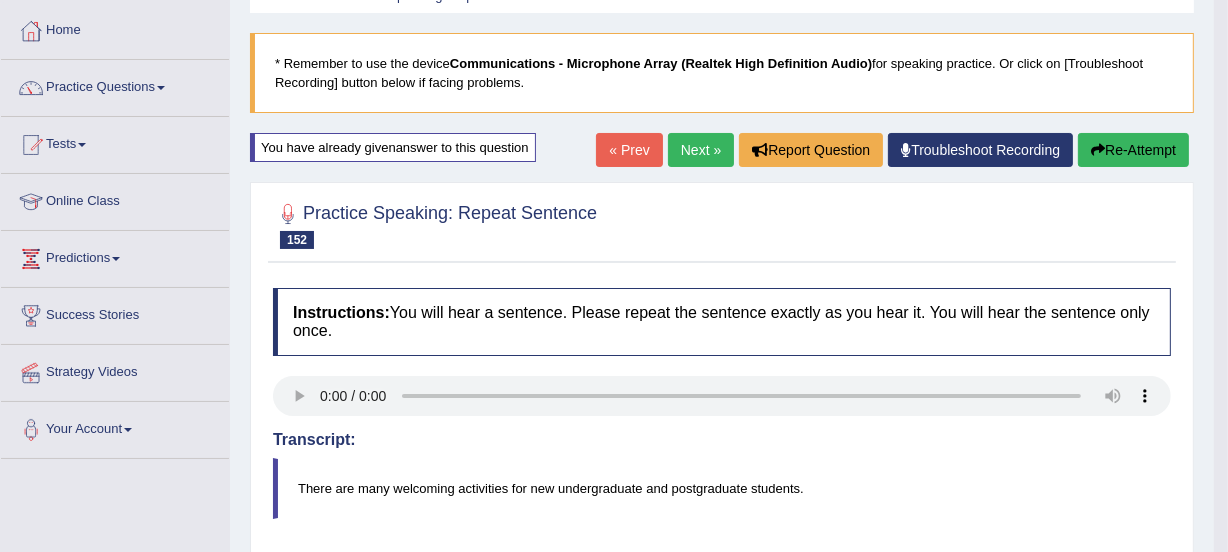 scroll, scrollTop: 0, scrollLeft: 0, axis: both 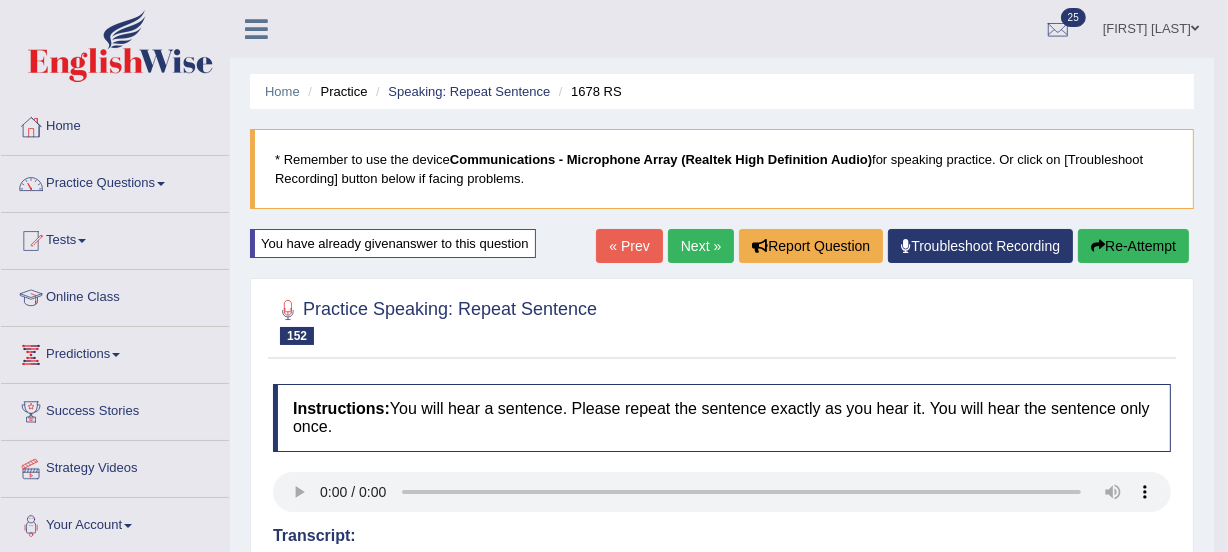 click on "Re-Attempt" at bounding box center [1133, 246] 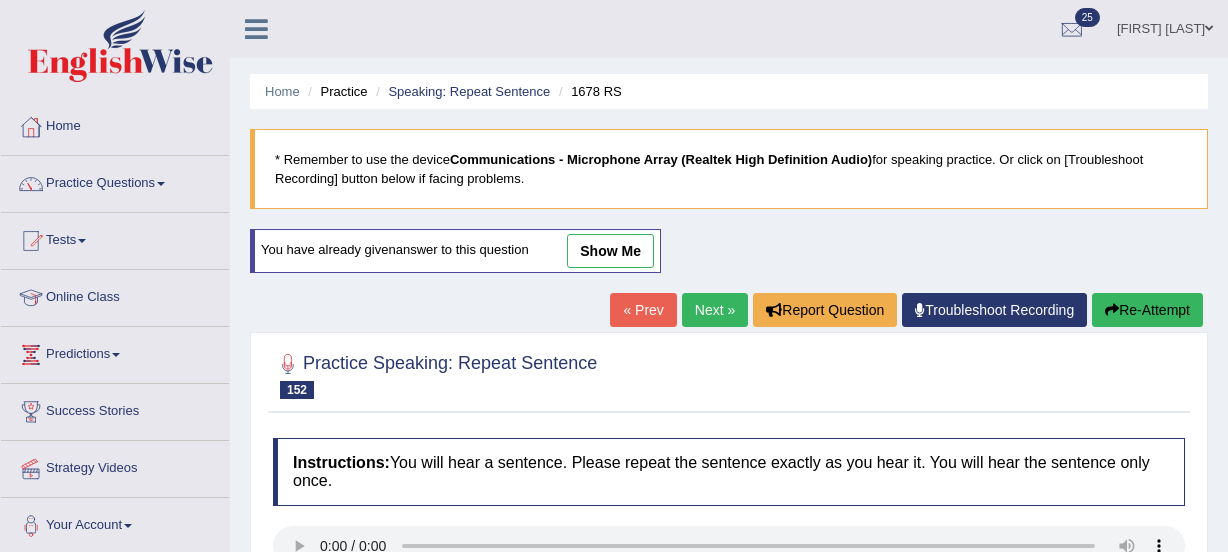 scroll, scrollTop: 218, scrollLeft: 0, axis: vertical 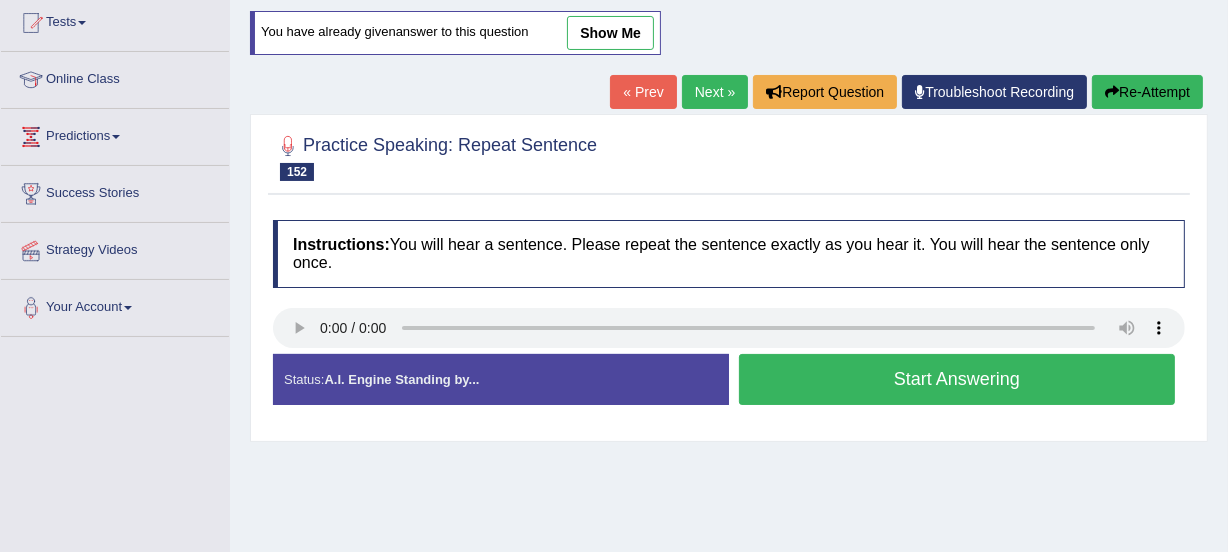 click on "Start Answering" at bounding box center (957, 379) 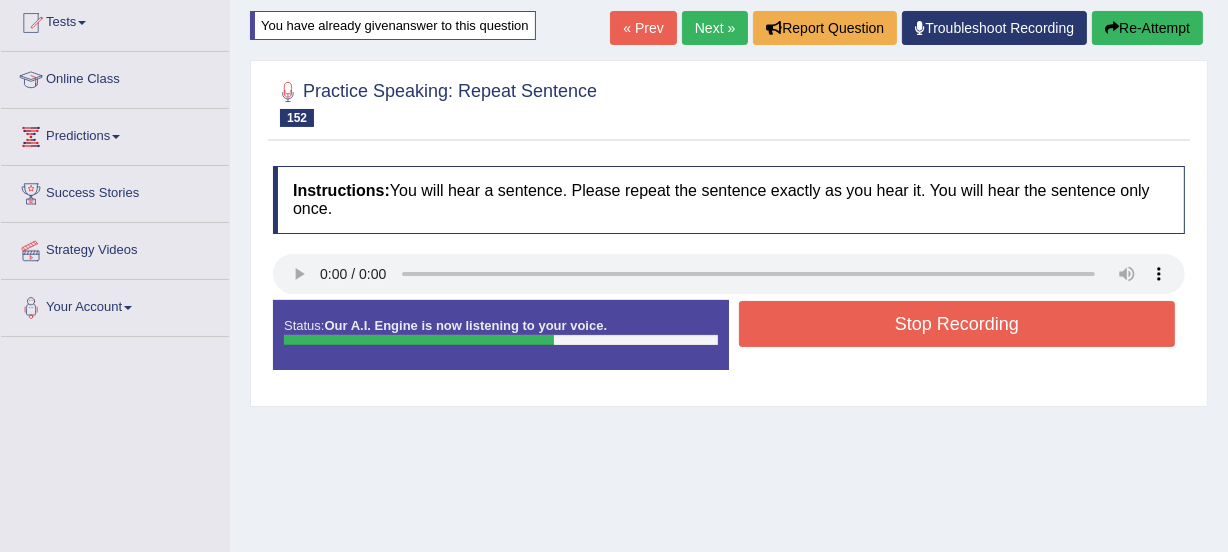click on "Stop Recording" at bounding box center [957, 324] 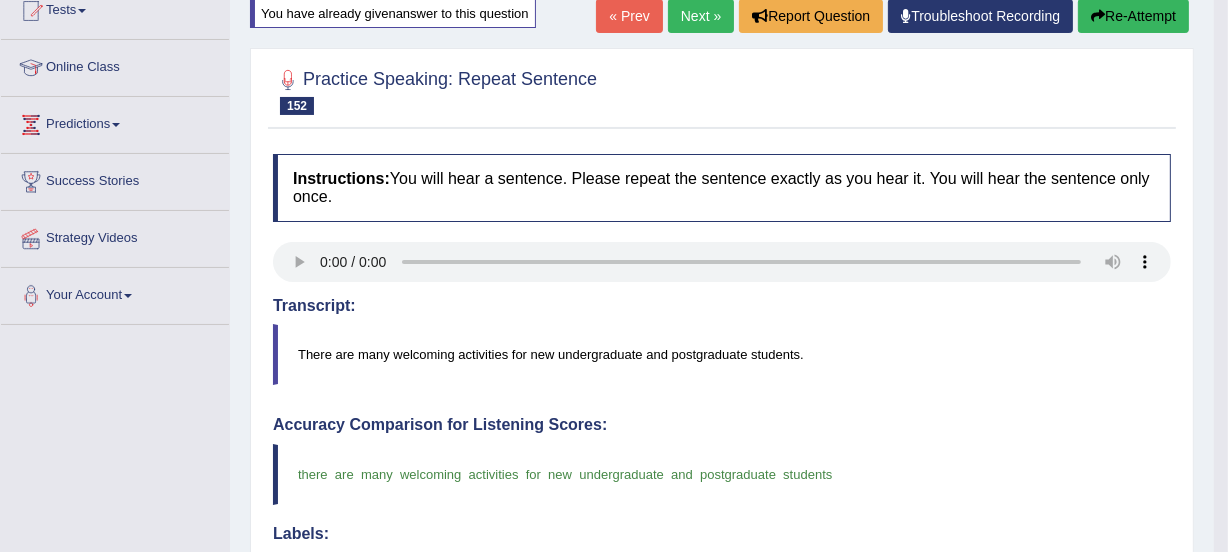 scroll, scrollTop: 191, scrollLeft: 0, axis: vertical 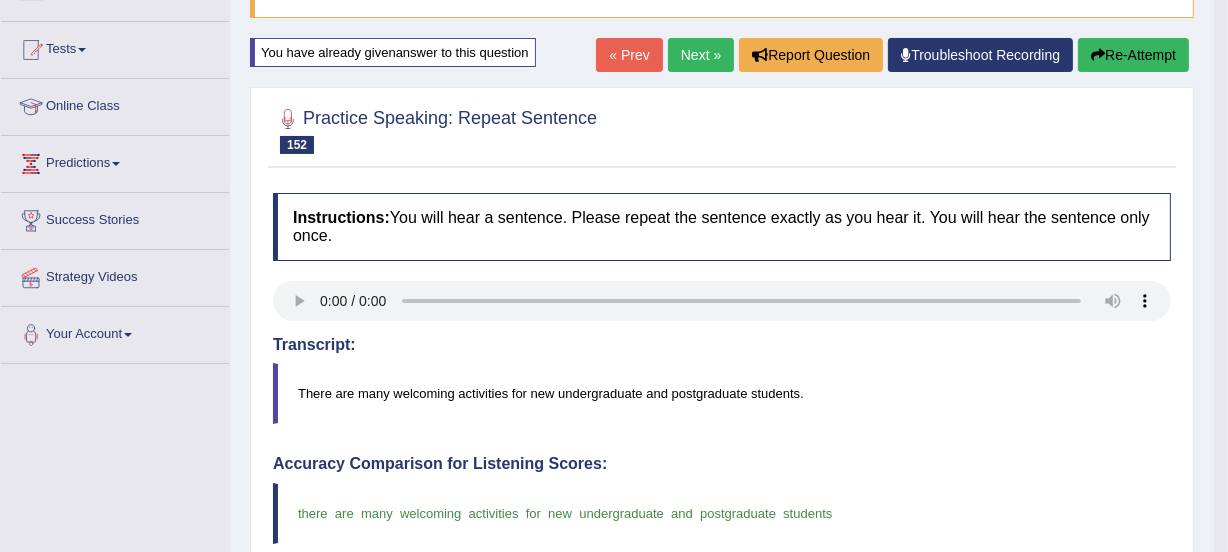 click on "Next »" at bounding box center [701, 55] 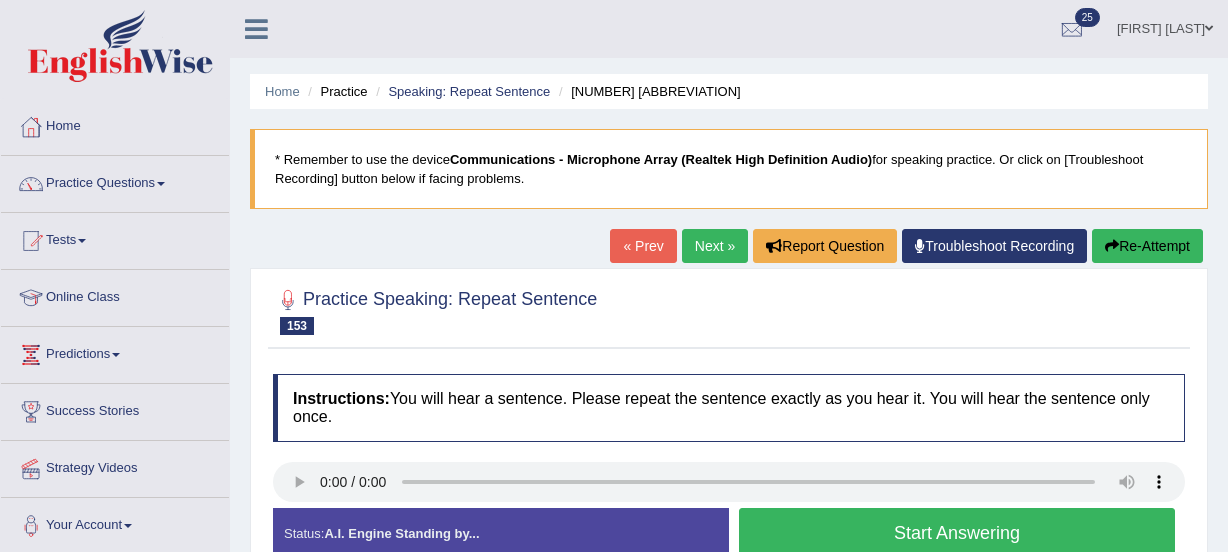 scroll, scrollTop: 290, scrollLeft: 0, axis: vertical 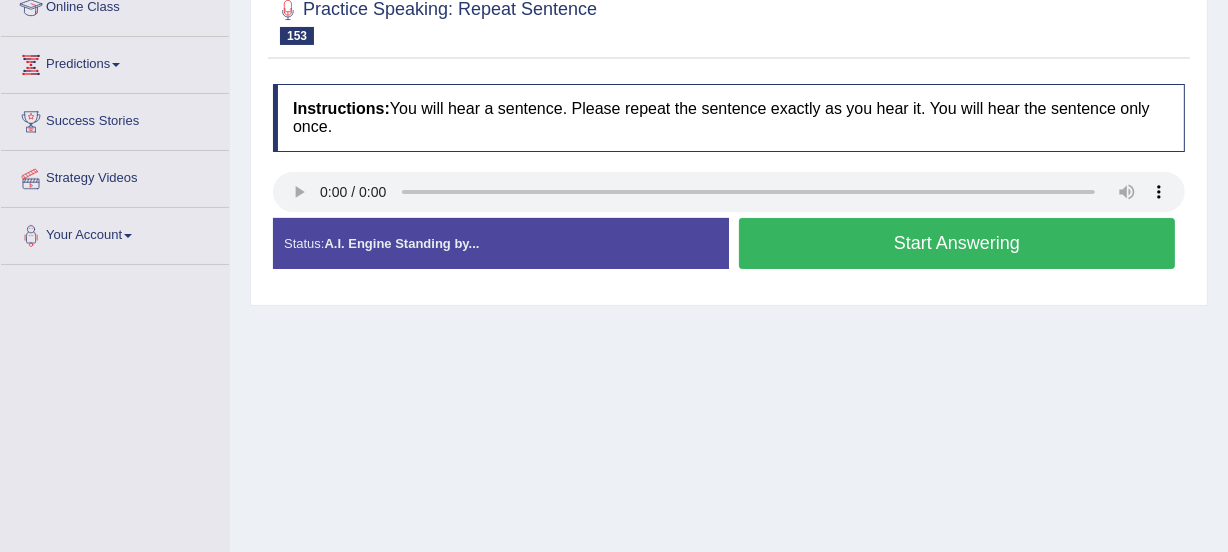 click on "Start Answering" at bounding box center [957, 243] 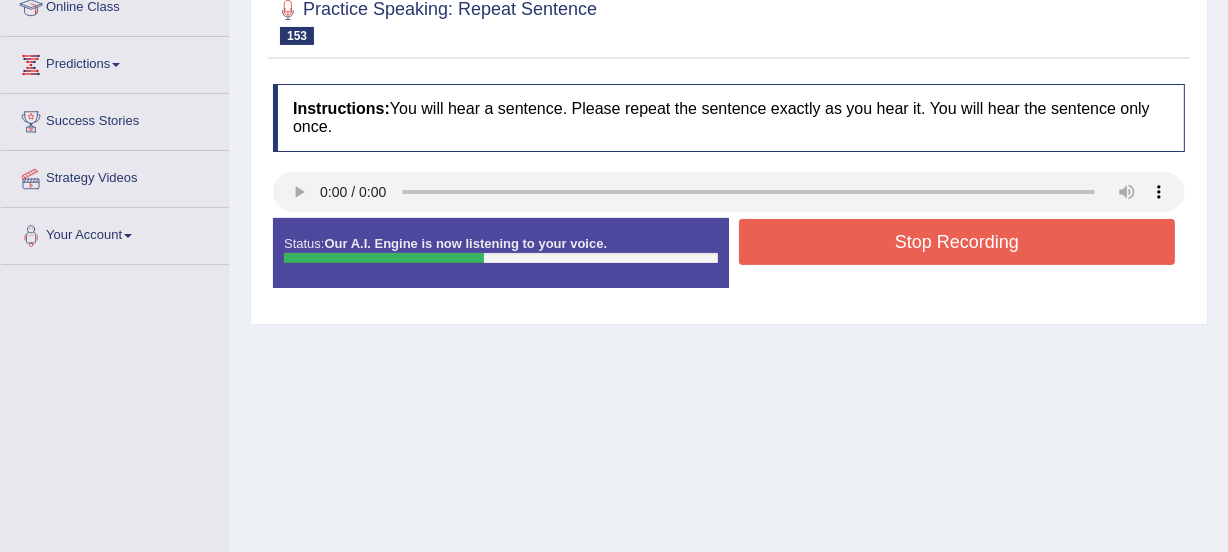 click on "Stop Recording" at bounding box center [957, 242] 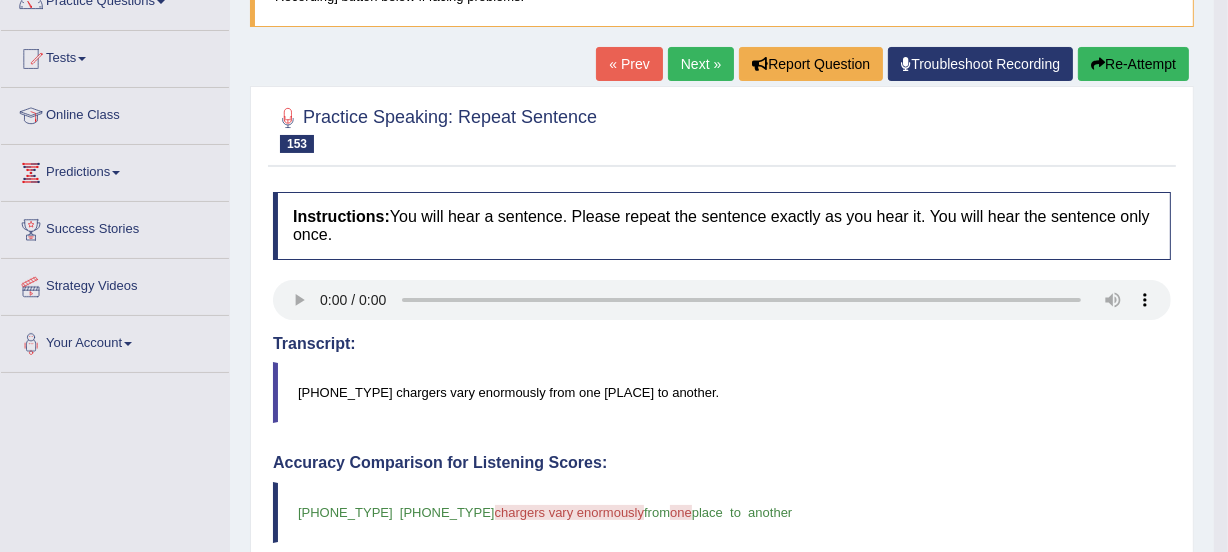 scroll, scrollTop: 181, scrollLeft: 0, axis: vertical 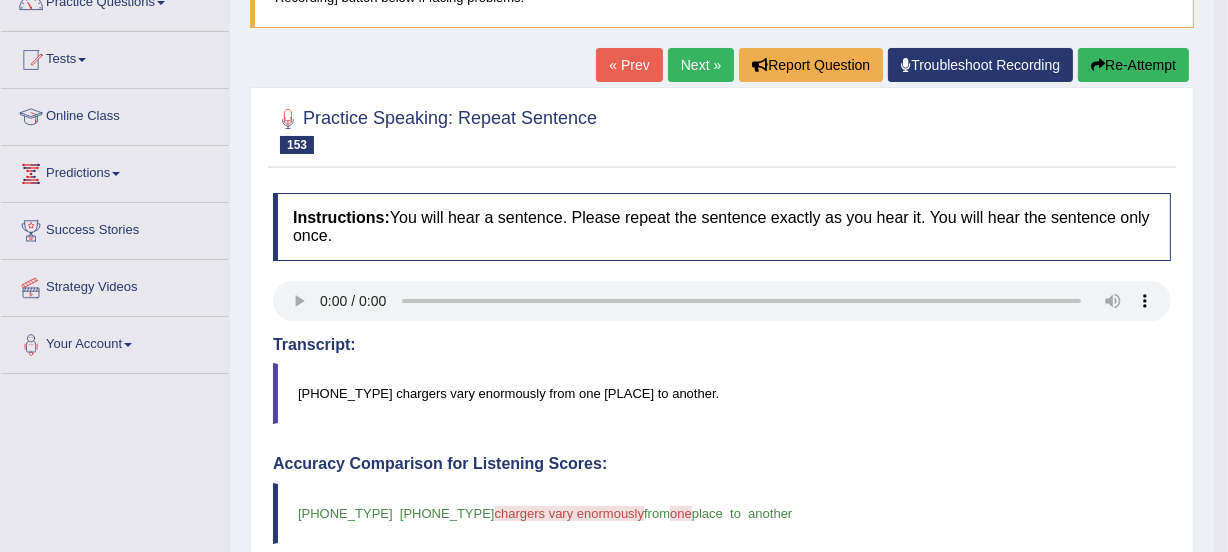 click on "Next »" at bounding box center (701, 65) 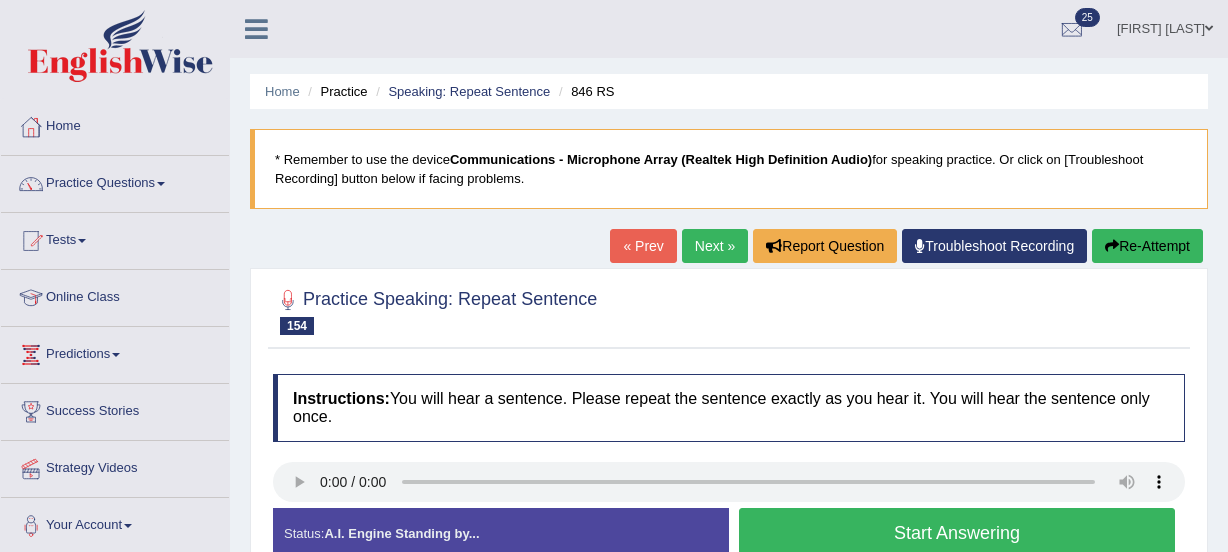 scroll, scrollTop: 290, scrollLeft: 0, axis: vertical 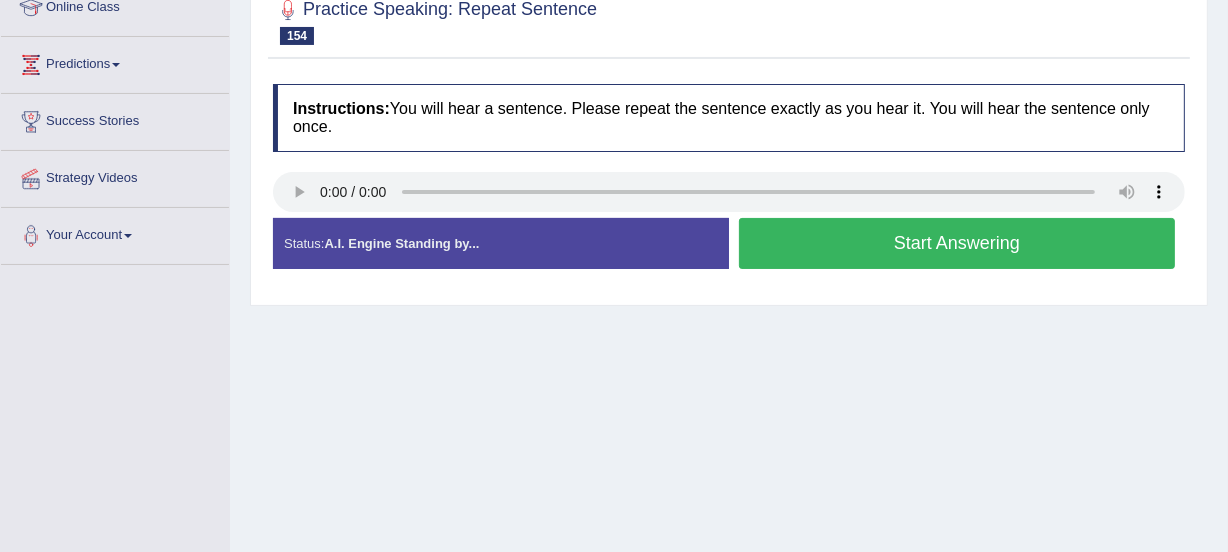 click on "Start Answering" at bounding box center [957, 243] 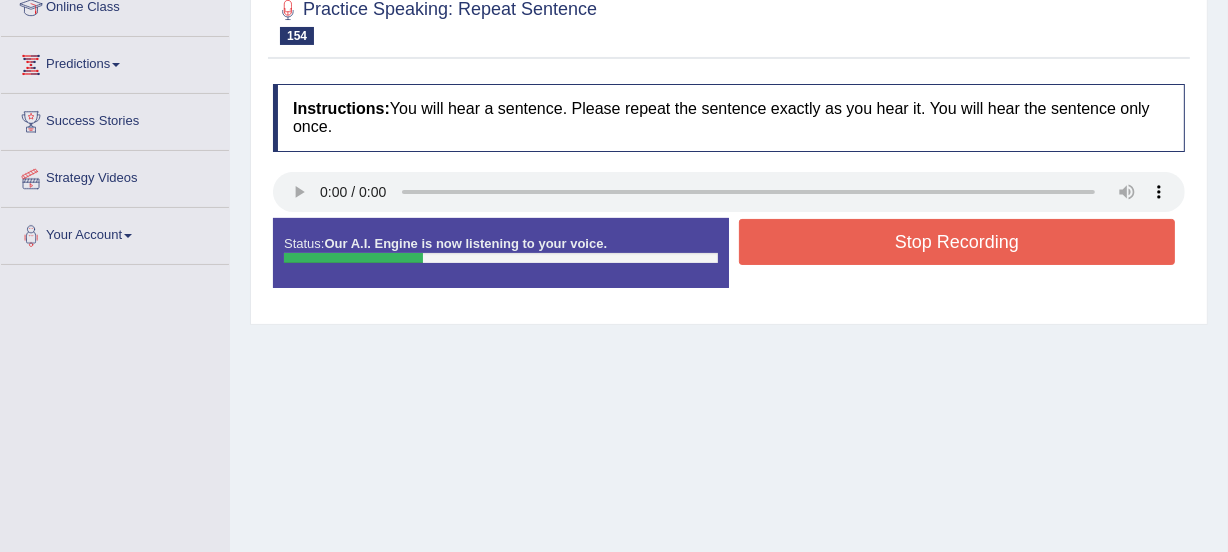 click on "Stop Recording" at bounding box center (957, 242) 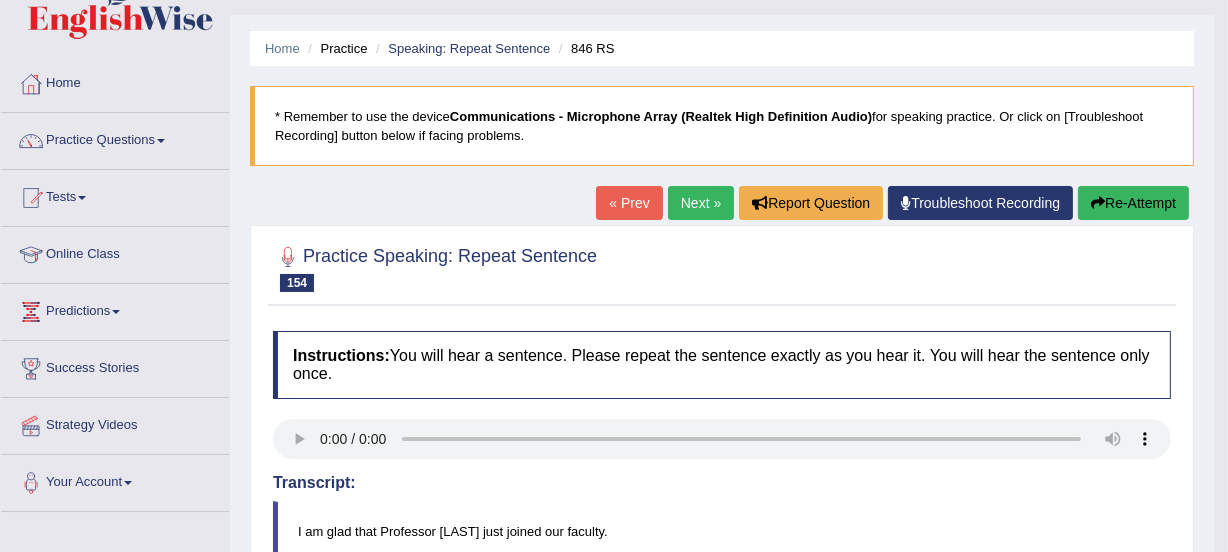 scroll, scrollTop: 0, scrollLeft: 0, axis: both 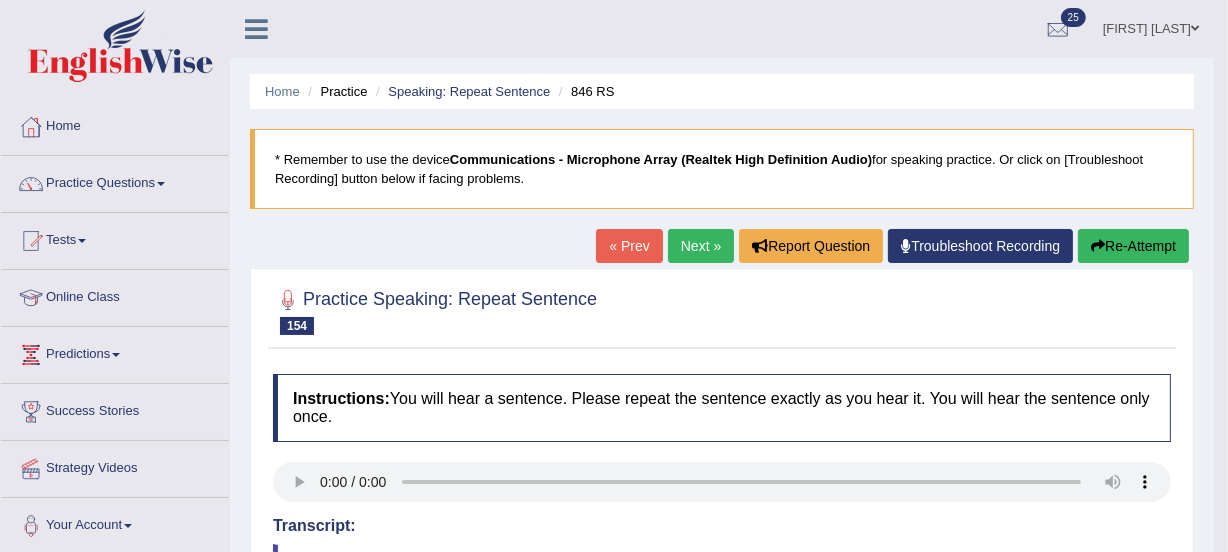click on "Re-Attempt" at bounding box center (1133, 246) 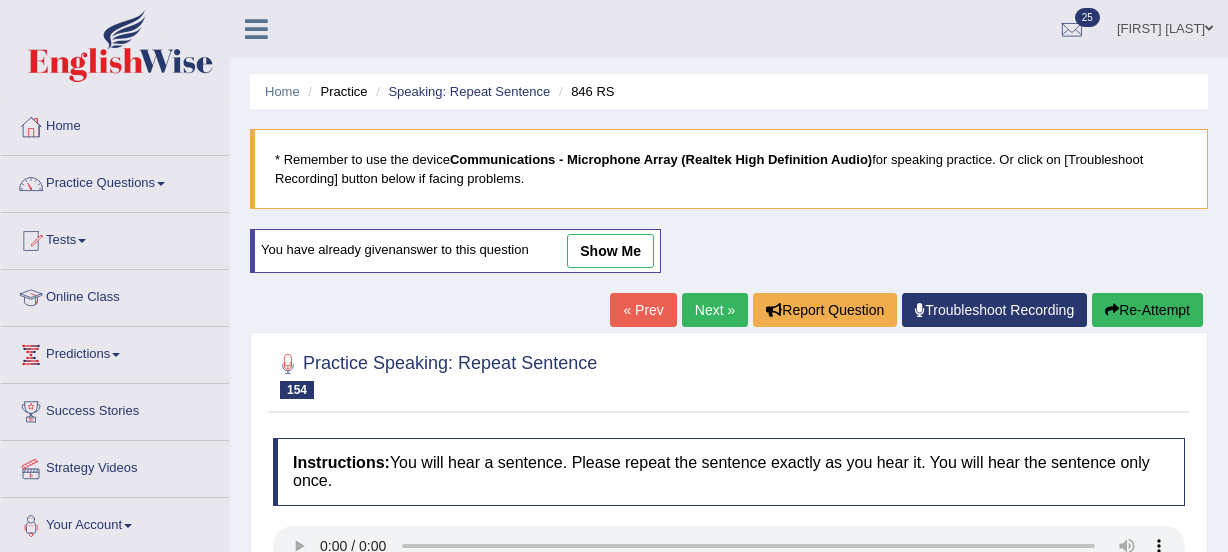 scroll, scrollTop: 181, scrollLeft: 0, axis: vertical 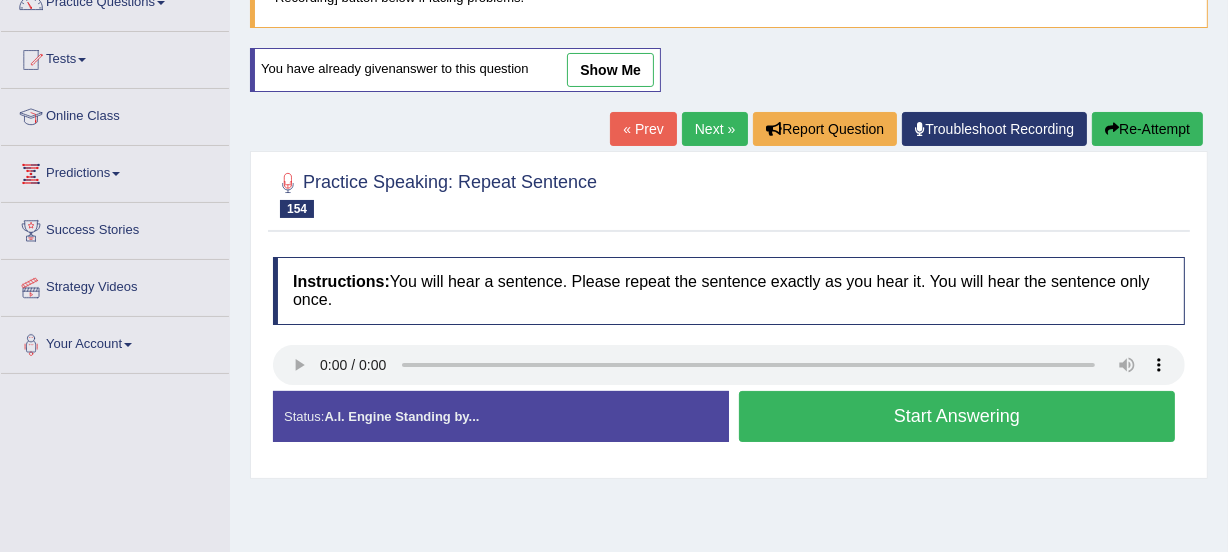 click on "Start Answering" at bounding box center [957, 416] 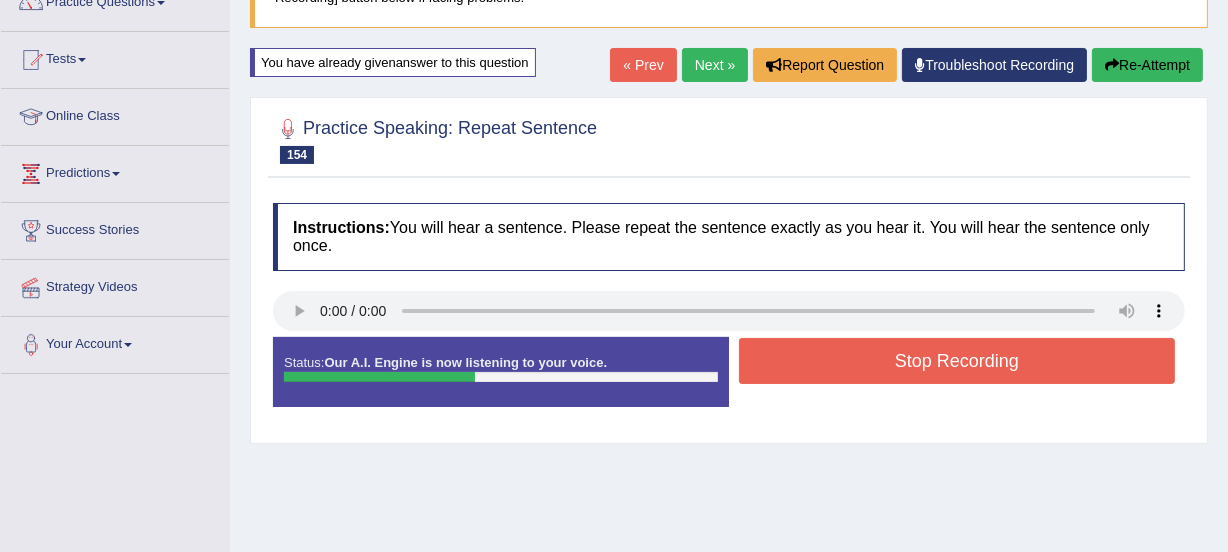 click on "Stop Recording" at bounding box center [957, 361] 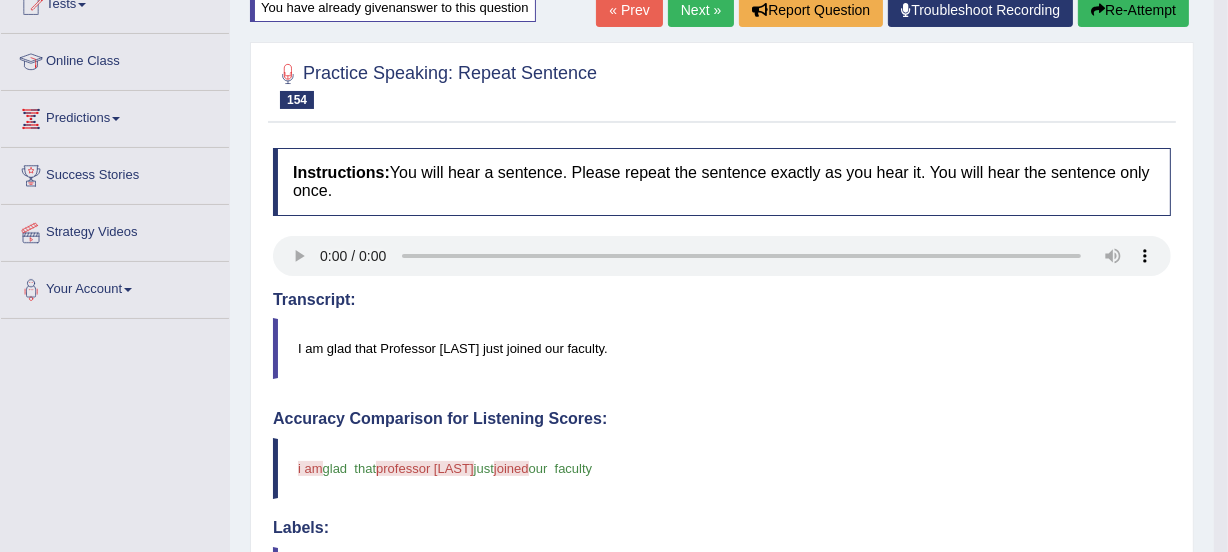 scroll, scrollTop: 145, scrollLeft: 0, axis: vertical 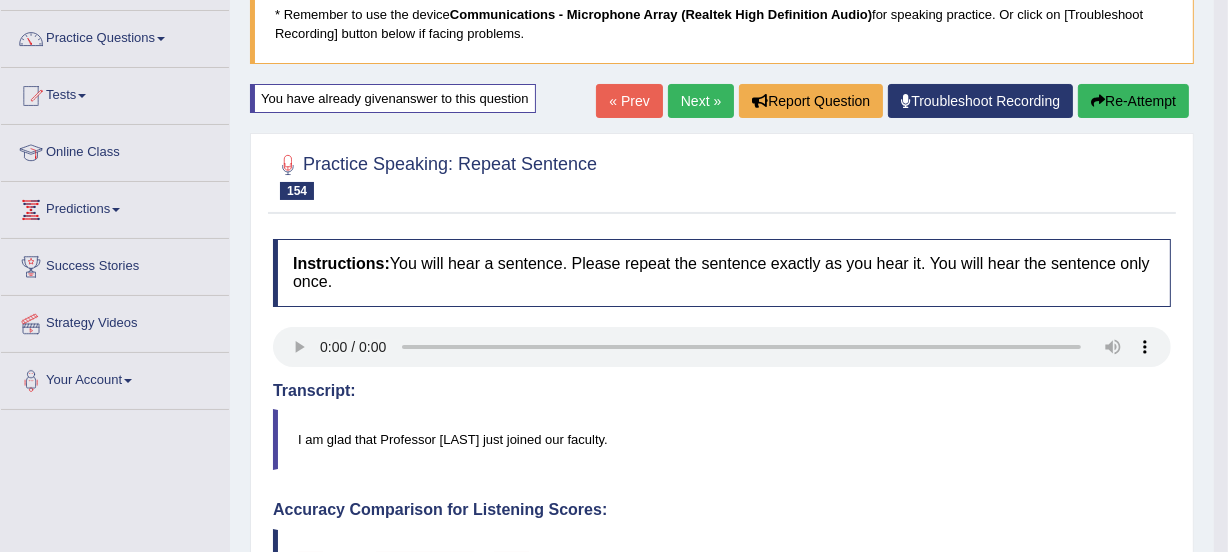 click on "Re-Attempt" at bounding box center (1133, 101) 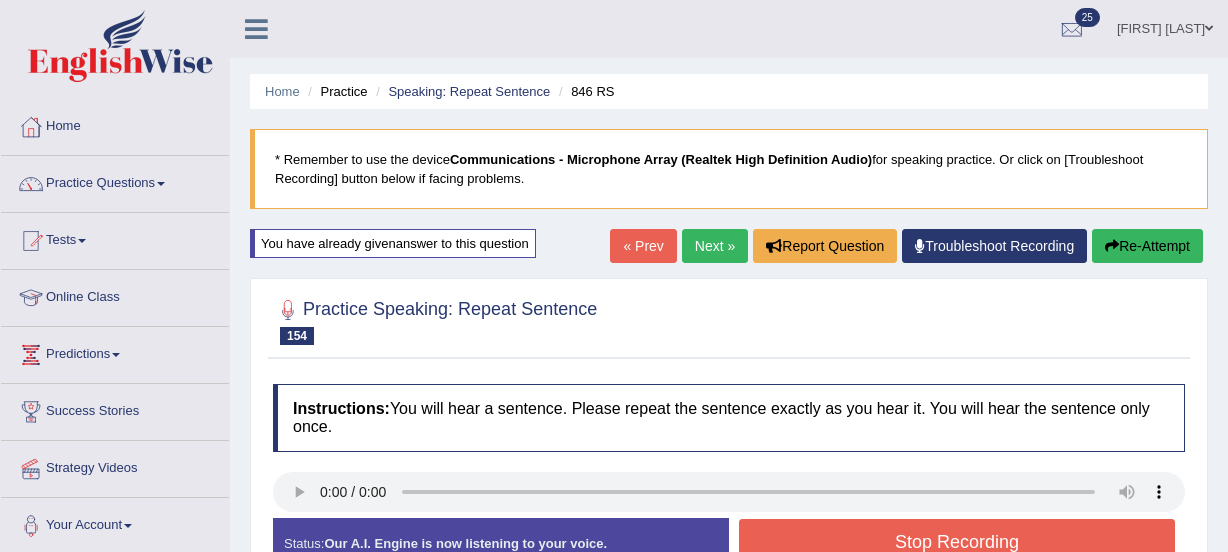 scroll, scrollTop: 160, scrollLeft: 0, axis: vertical 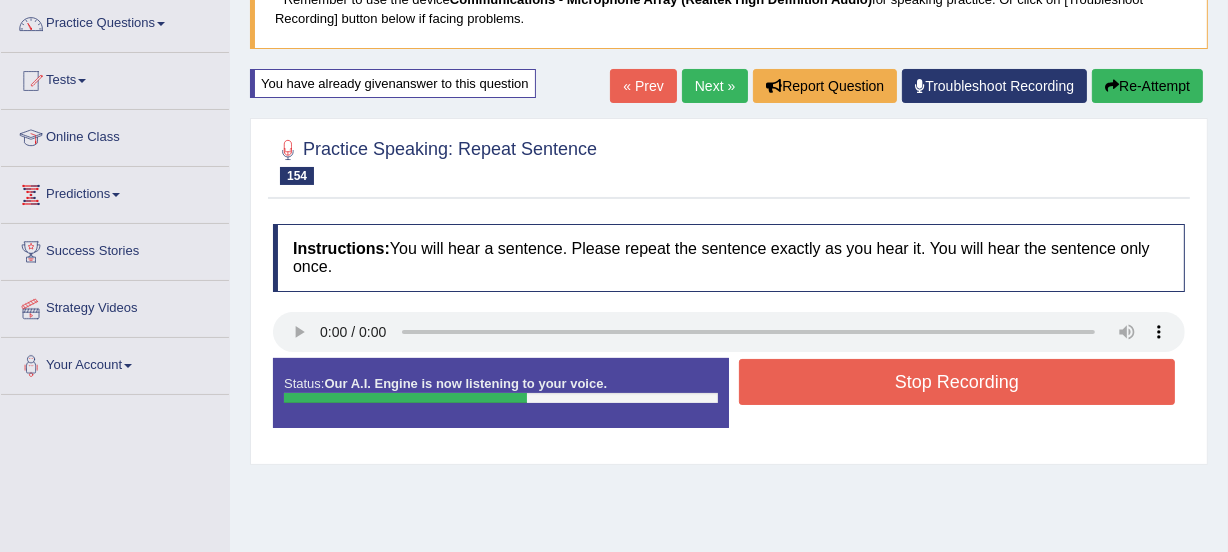 click on "Stop Recording" at bounding box center [957, 382] 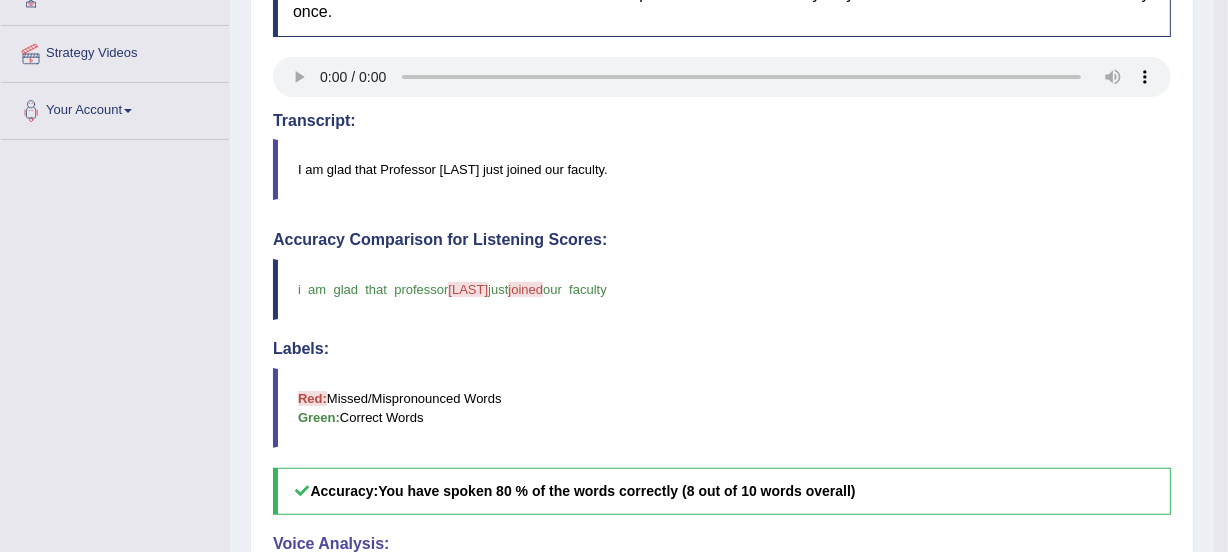 scroll, scrollTop: 197, scrollLeft: 0, axis: vertical 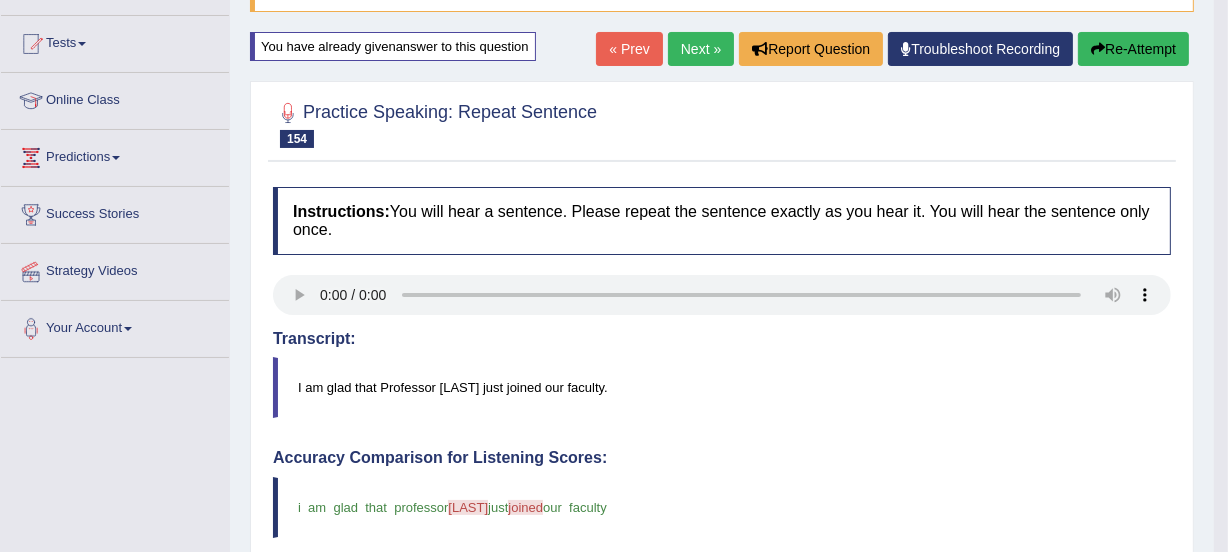 click on "Next »" at bounding box center (701, 49) 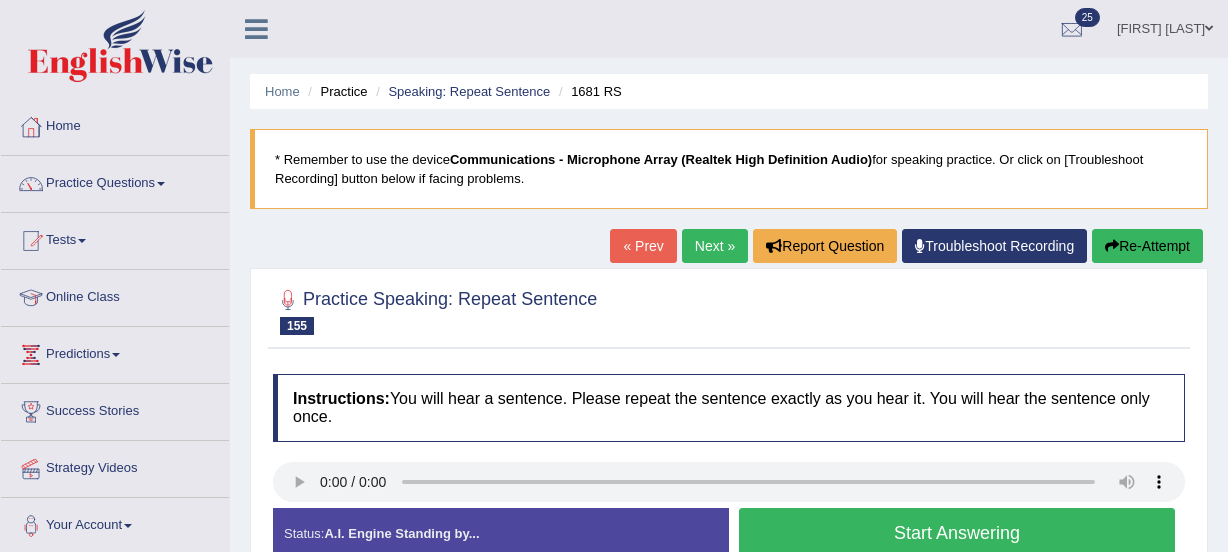 scroll, scrollTop: 400, scrollLeft: 0, axis: vertical 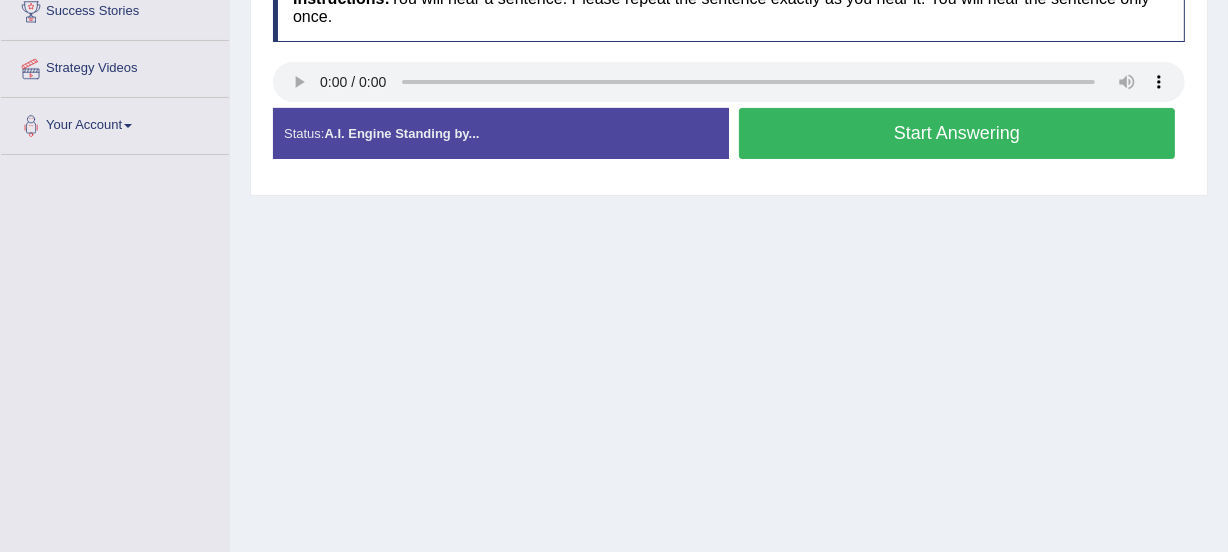click on "Start Answering" at bounding box center [957, 133] 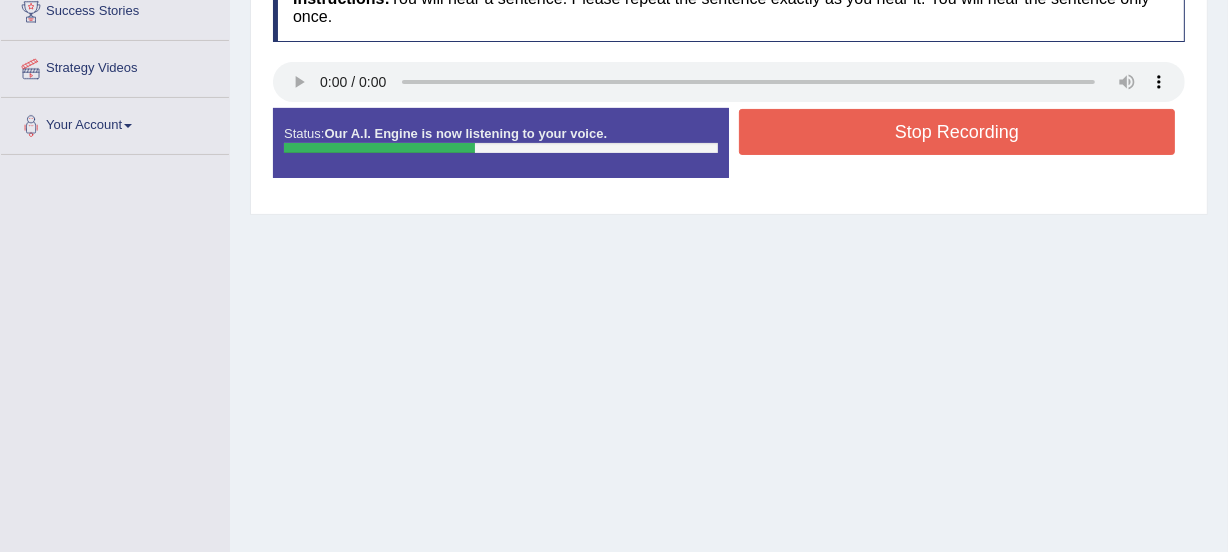 click on "Stop Recording" at bounding box center (957, 132) 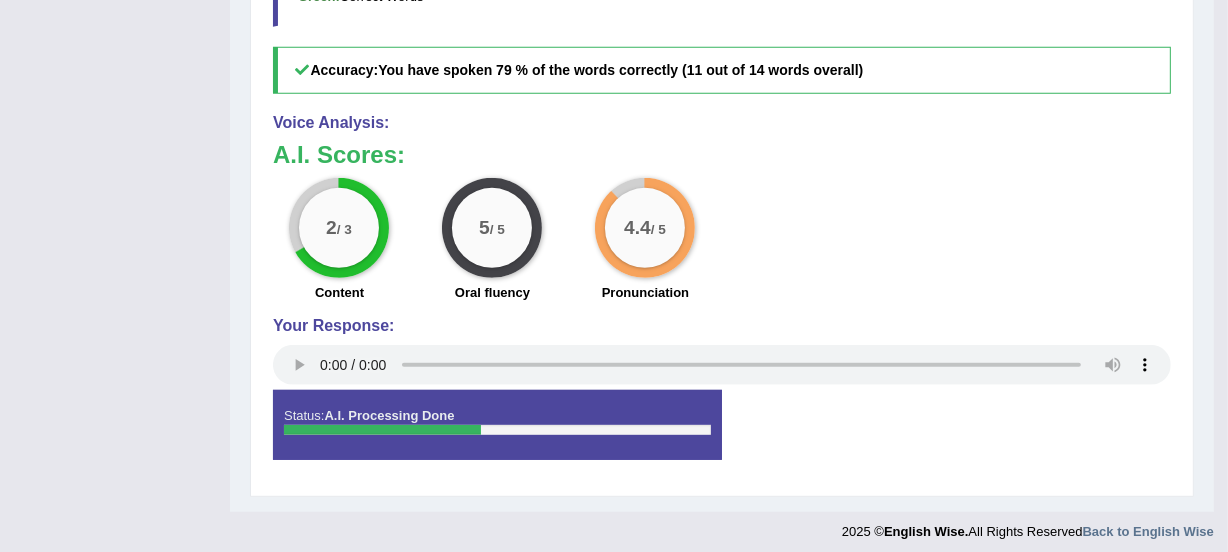 scroll, scrollTop: 836, scrollLeft: 0, axis: vertical 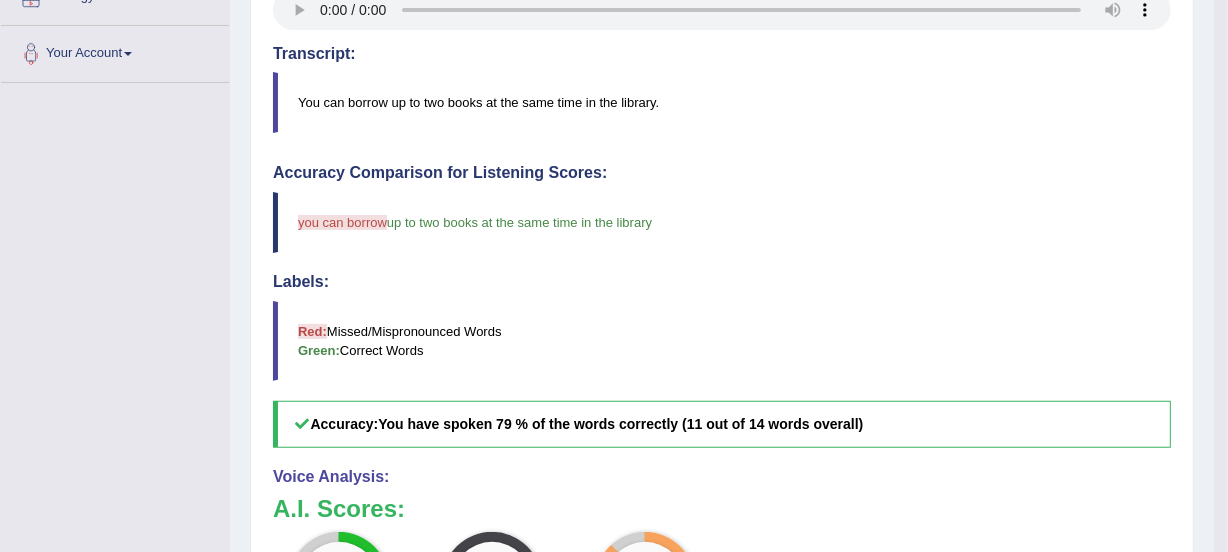 click on "Toggle navigation
Home
Practice Questions   Speaking Practice Read Aloud
Repeat Sentence
Describe Image
Re-tell Lecture
Answer Short Question
Writing Practice  Summarize Written Text
Write Essay
Reading Practice  Reading & Writing: Fill In The Blanks
Choose Multiple Answers
Re-order Paragraphs
Fill In The Blanks
Choose Single Answer
Listening Practice  Summarize Spoken Text
Highlight Incorrect Words
Highlight Correct Summary
Select Missing Word
Choose Single Answer
Choose Multiple Answers
Fill In The Blanks
Write From Dictation
Pronunciation
Tests  Take Practice Sectional Test
Take Mock Test
History
Online Class" at bounding box center [614, -196] 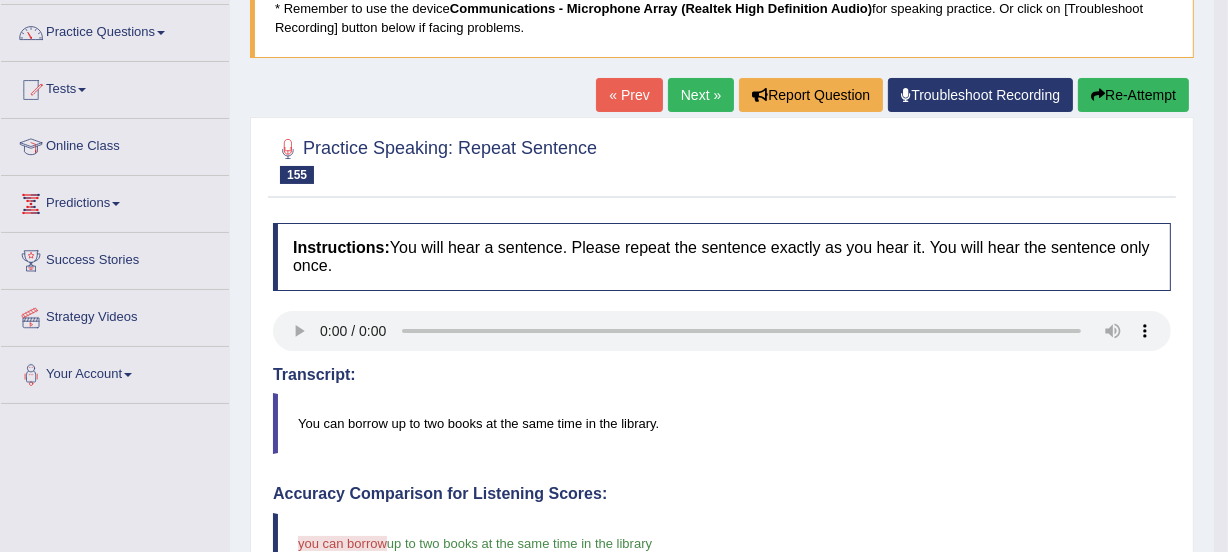 scroll, scrollTop: 109, scrollLeft: 0, axis: vertical 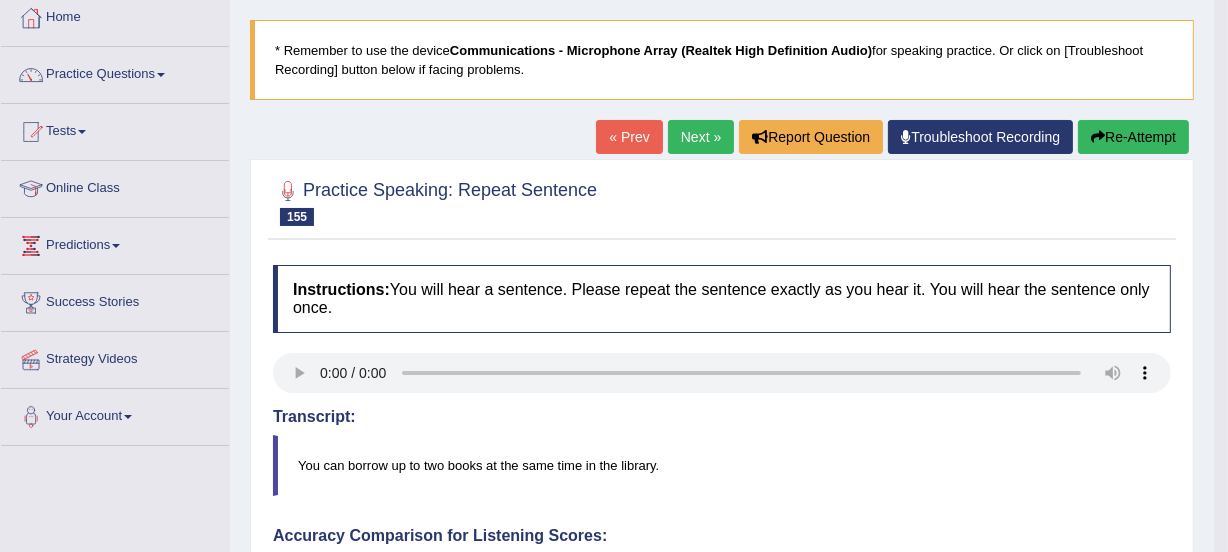 click on "Re-Attempt" at bounding box center (1133, 137) 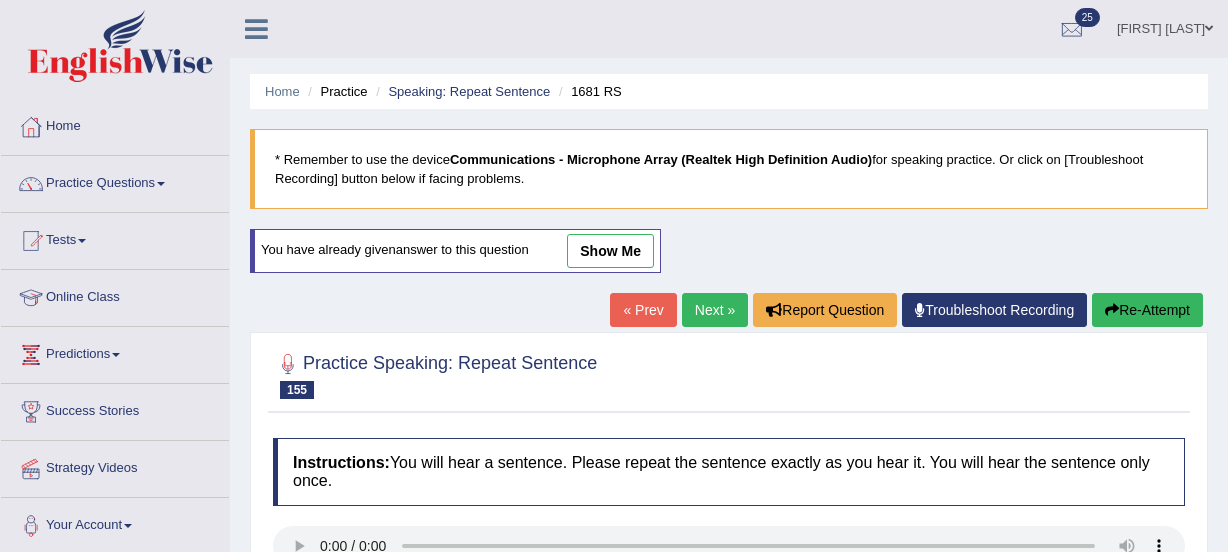 scroll, scrollTop: 109, scrollLeft: 0, axis: vertical 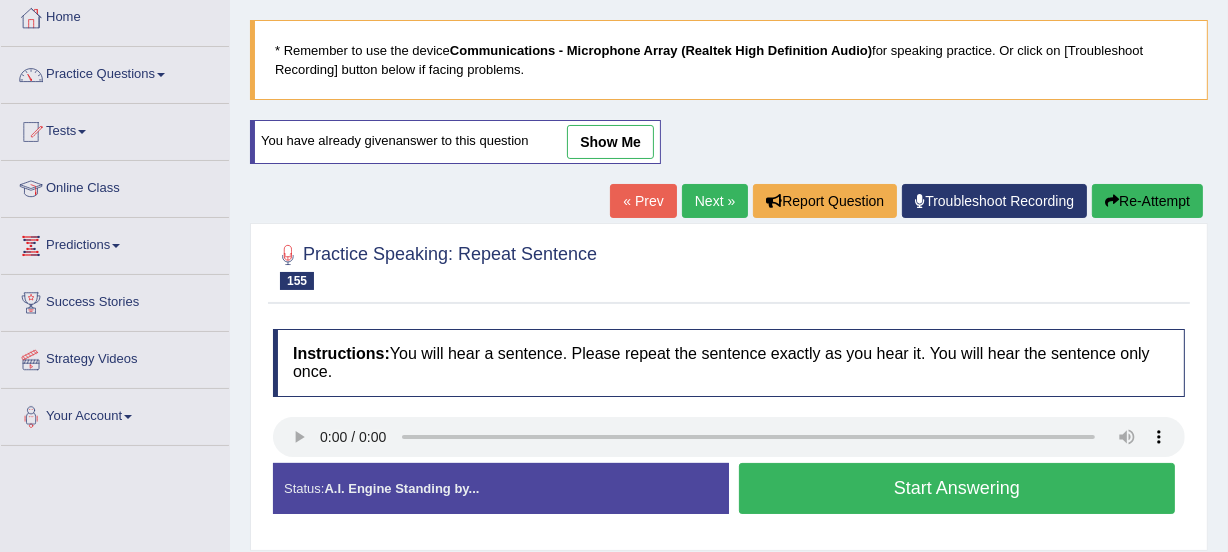 click on "Start Answering" at bounding box center (957, 488) 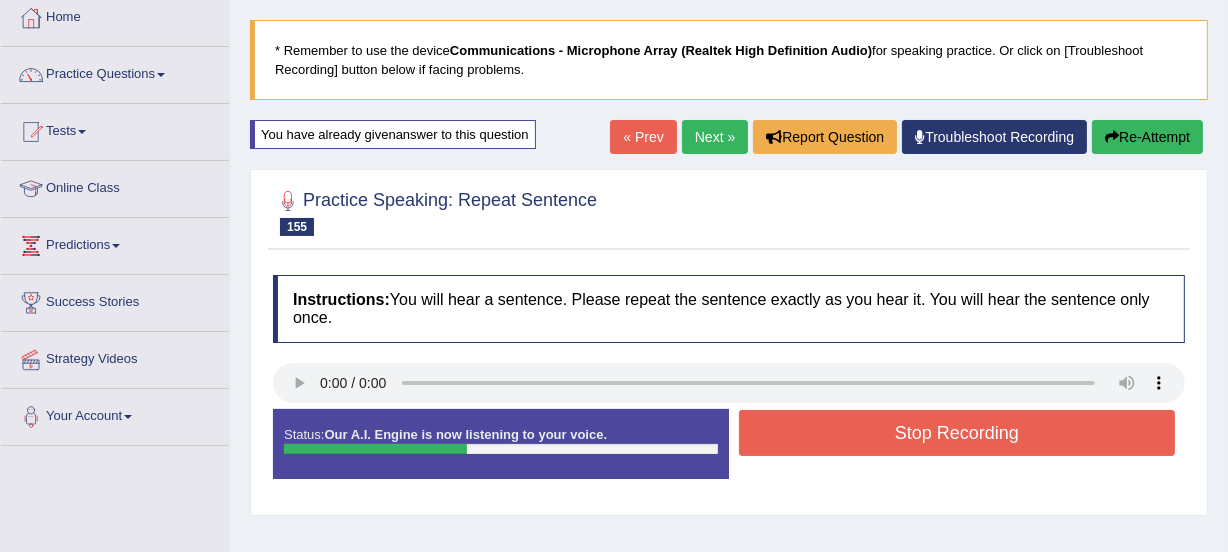 click on "Stop Recording" at bounding box center (957, 435) 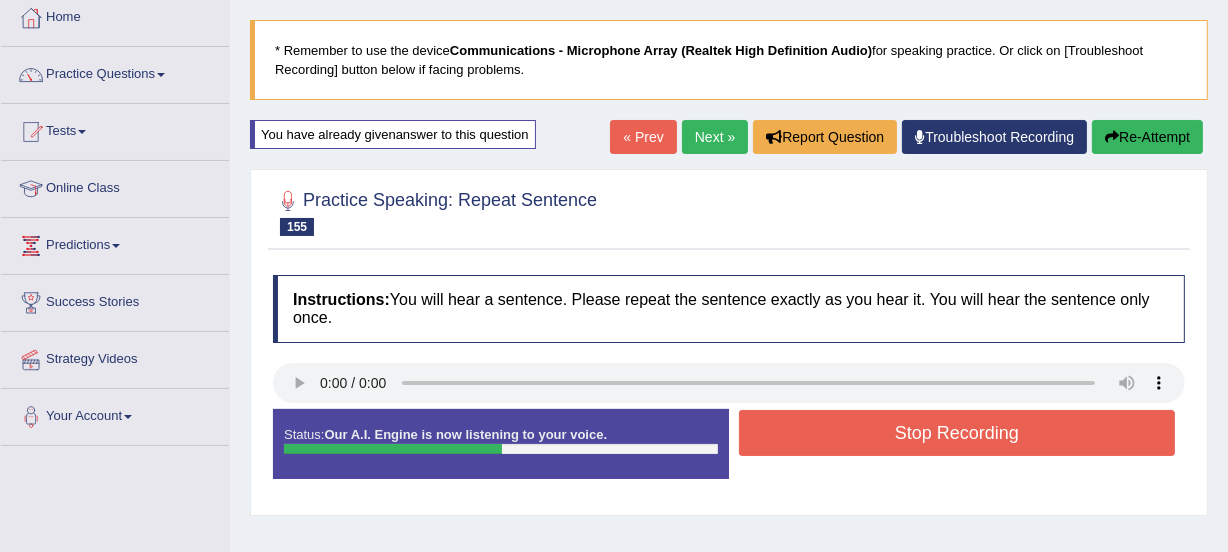 click on "Stop Recording" at bounding box center [957, 433] 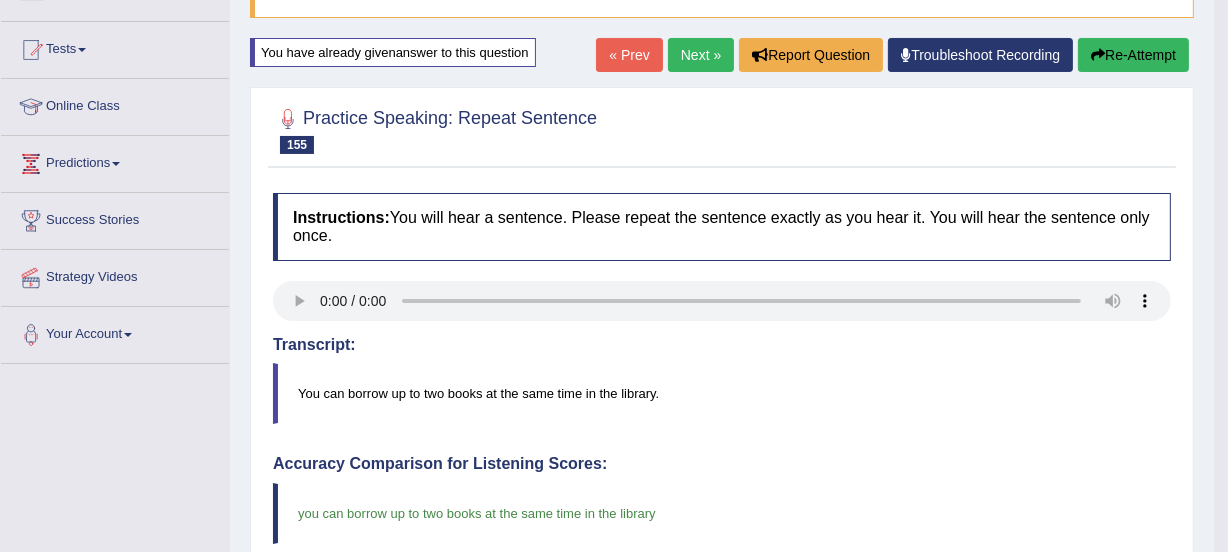 scroll, scrollTop: 0, scrollLeft: 0, axis: both 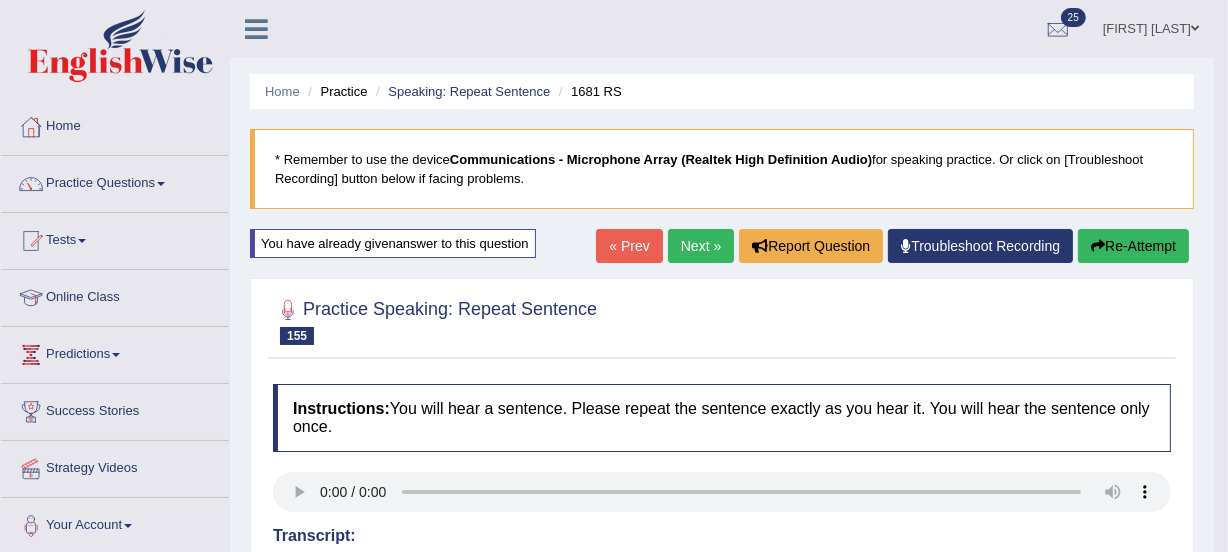 click on "Next »" at bounding box center (701, 246) 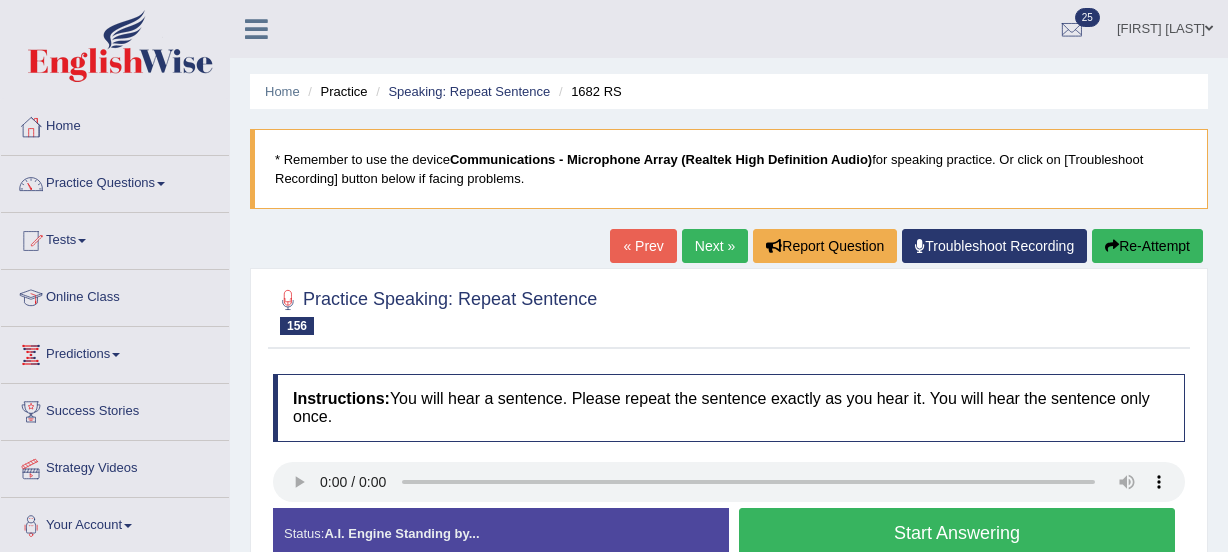 scroll, scrollTop: 0, scrollLeft: 0, axis: both 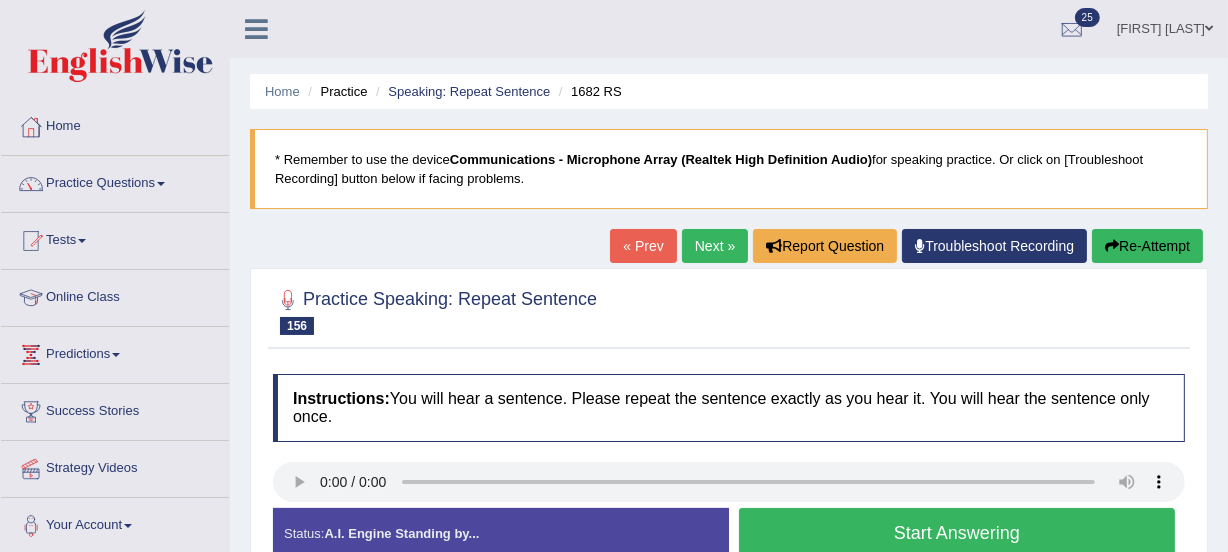 click on "Start Answering" at bounding box center (957, 533) 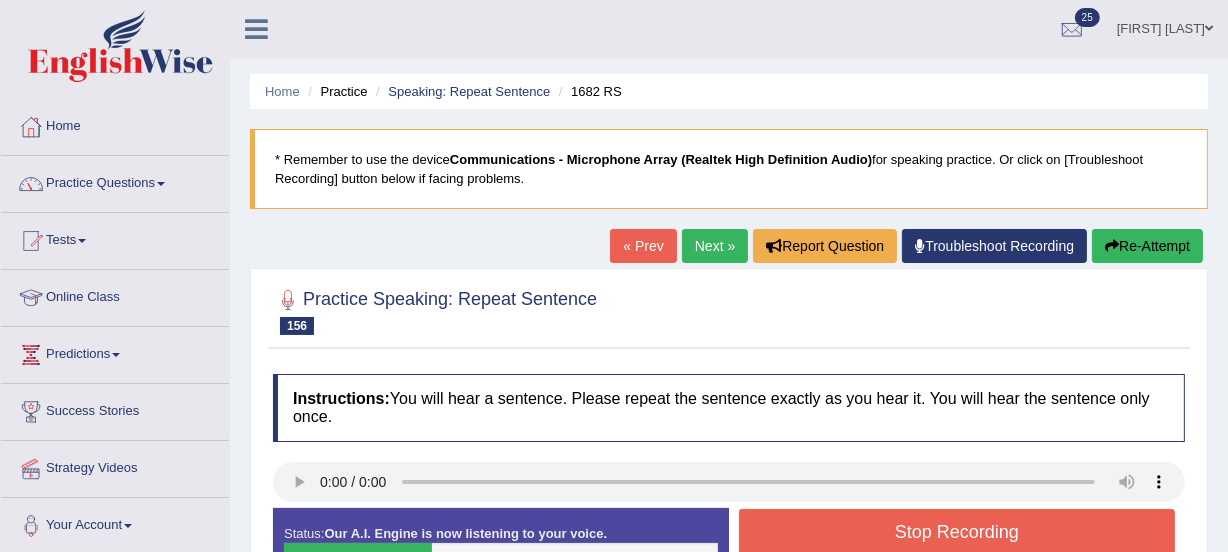 click on "Stop Recording" at bounding box center [957, 532] 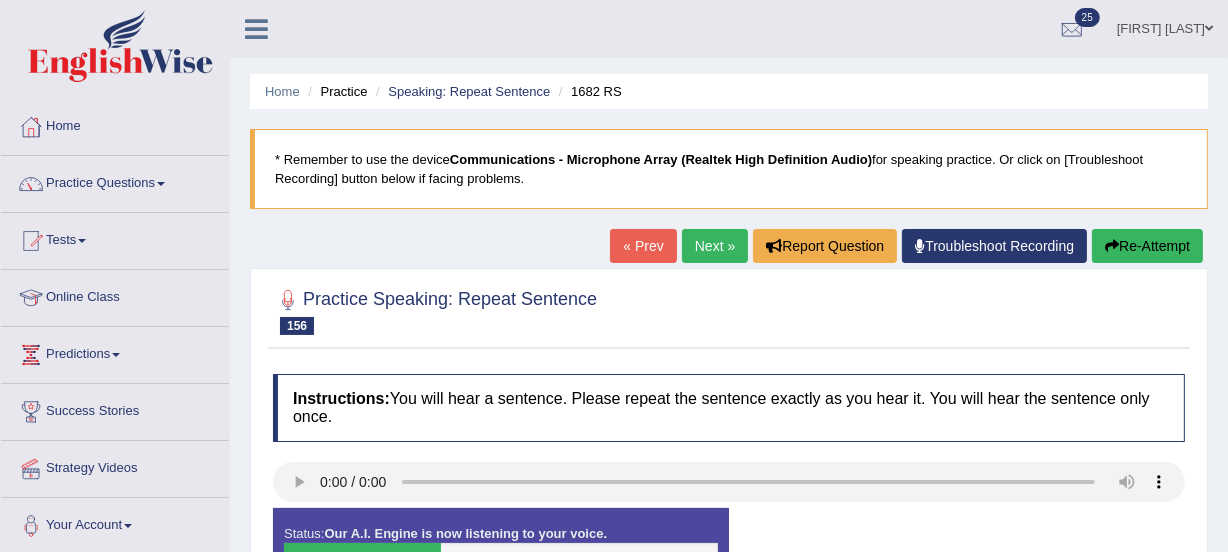 click on "Status:  Our A.I. Engine is now listening to your voice. Start Answering Stop Recording" at bounding box center [729, 553] 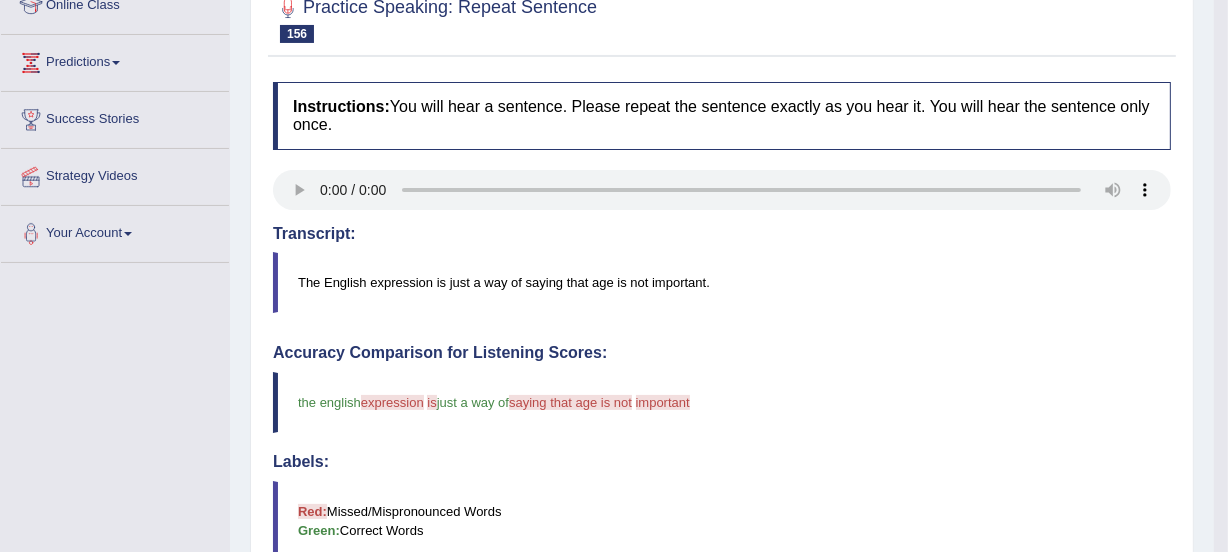 scroll, scrollTop: 290, scrollLeft: 0, axis: vertical 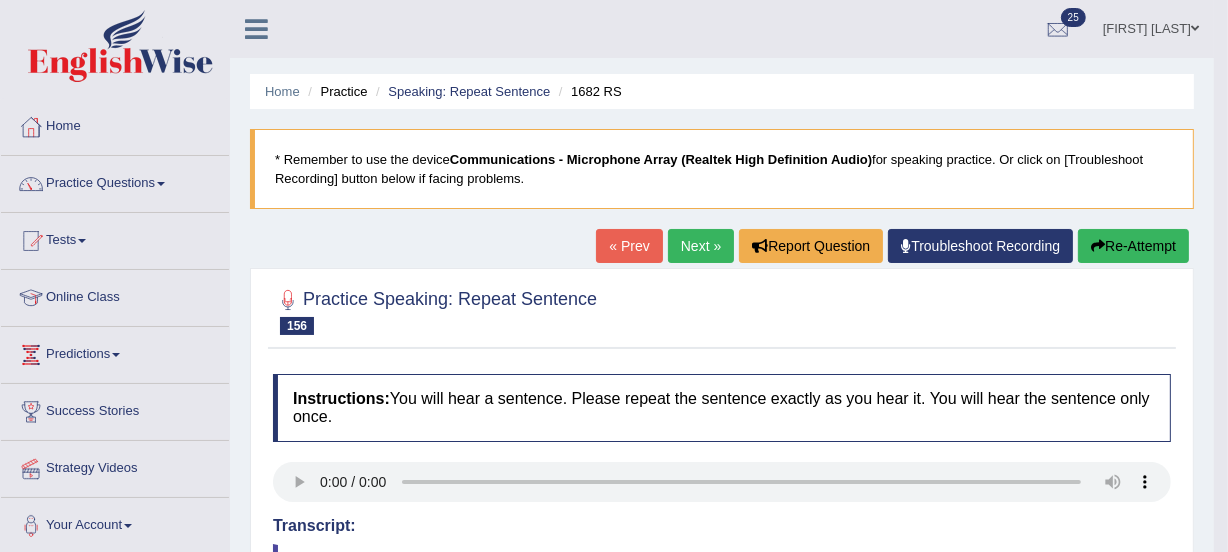 click on "Re-Attempt" at bounding box center (1133, 246) 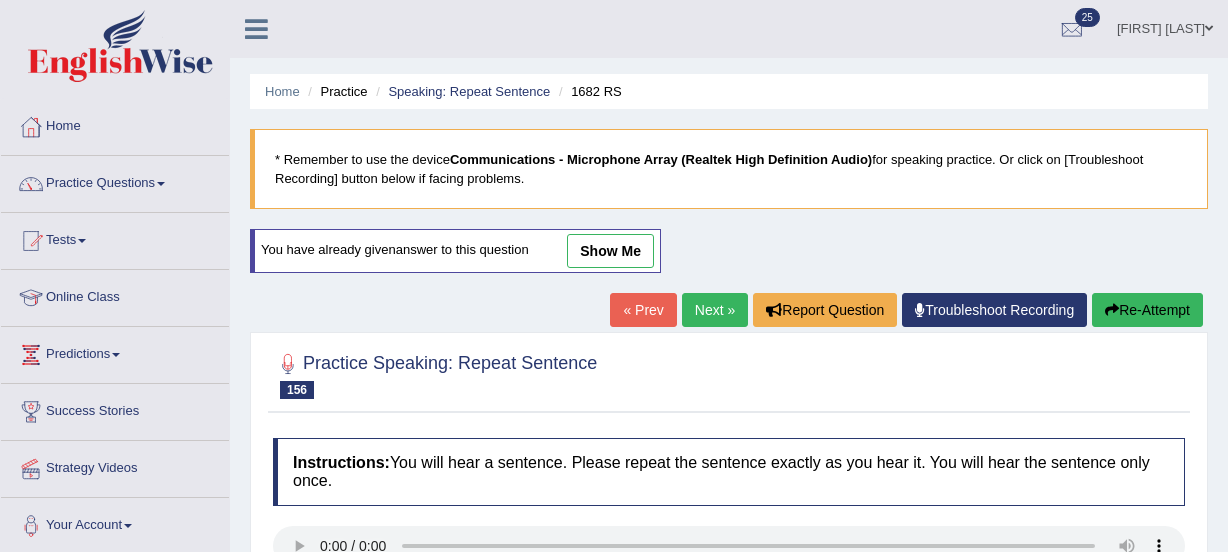 scroll, scrollTop: 203, scrollLeft: 0, axis: vertical 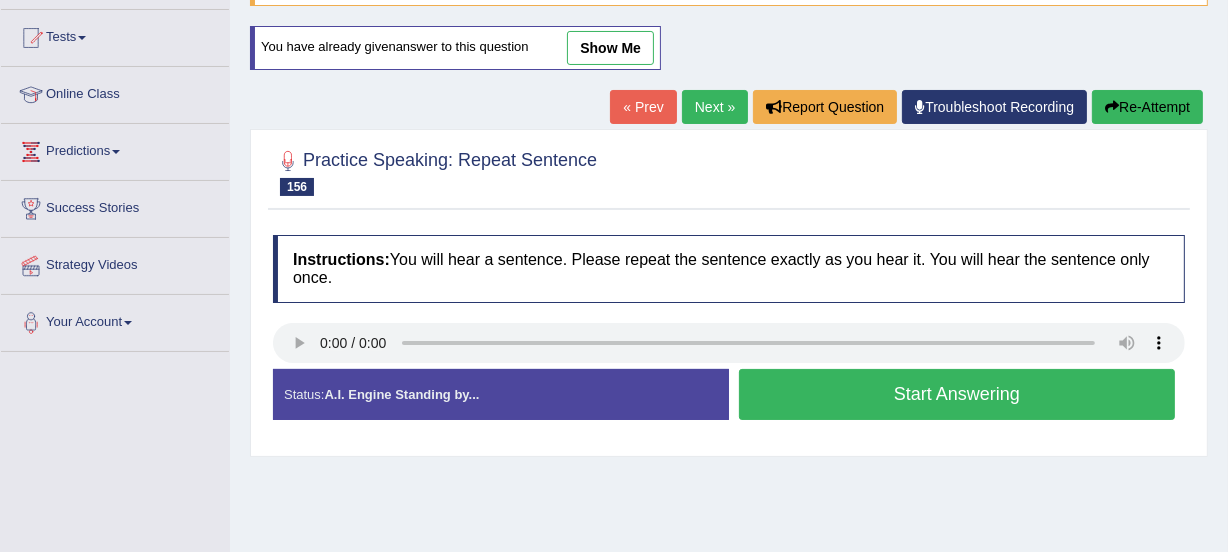 click on "Start Answering" at bounding box center (957, 394) 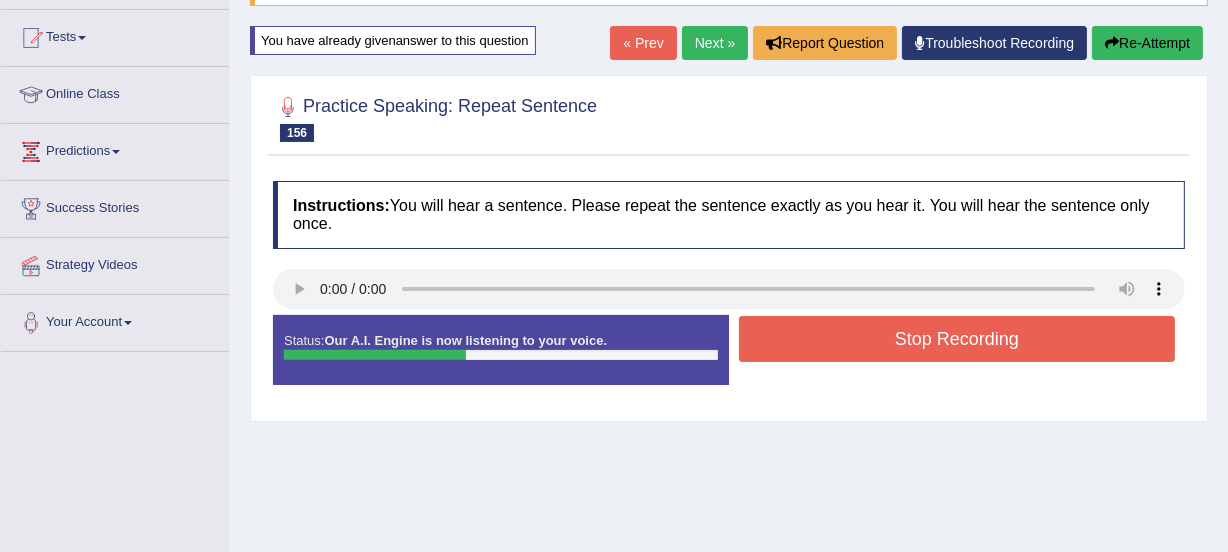 click on "Stop Recording" at bounding box center [957, 339] 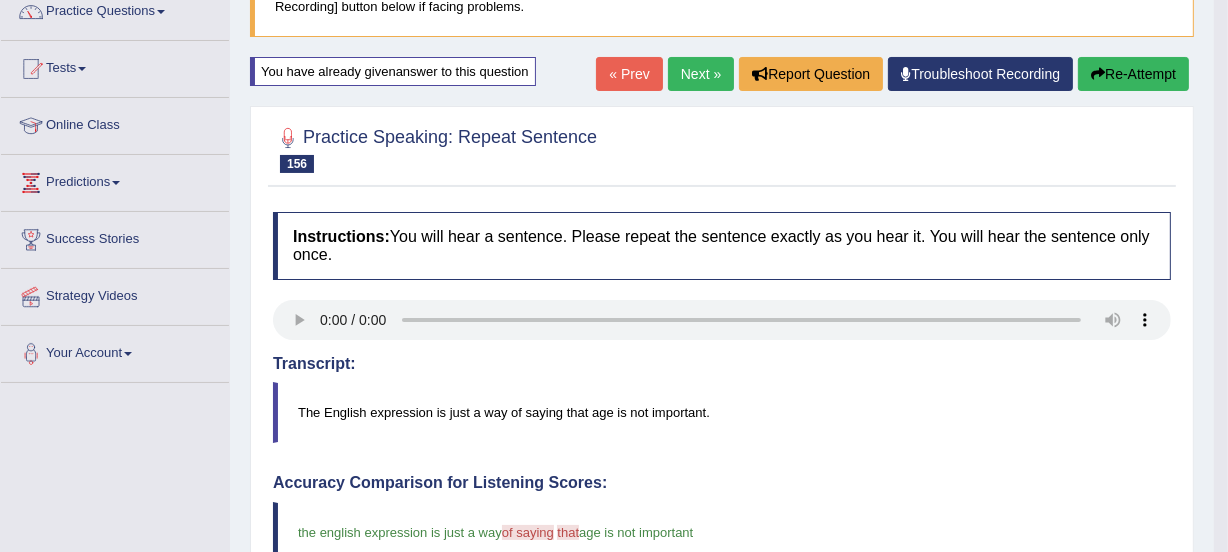 scroll, scrollTop: 130, scrollLeft: 0, axis: vertical 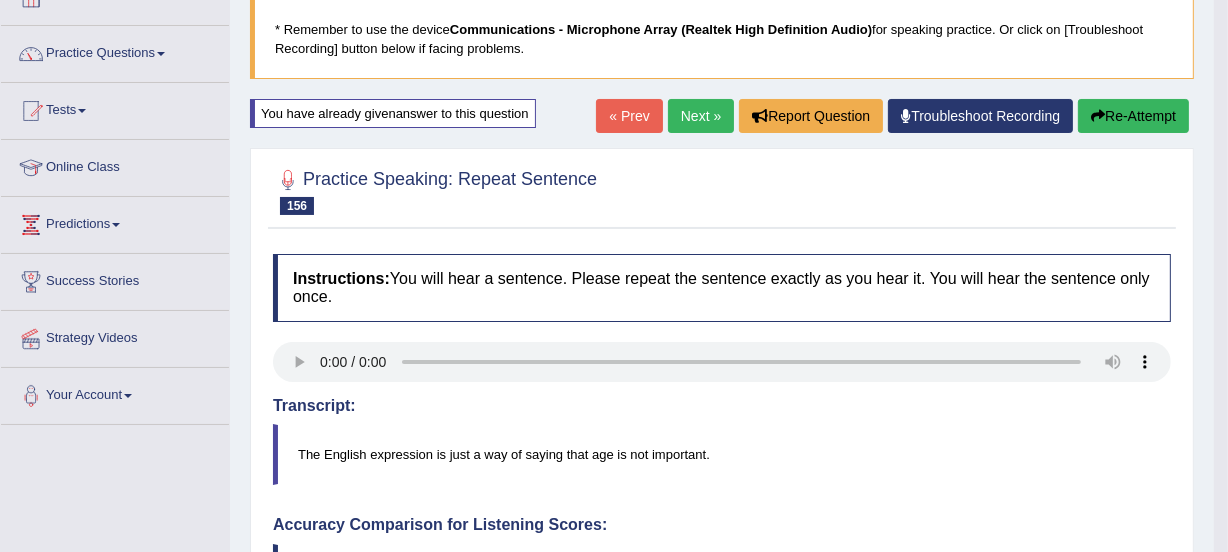 click on "Next »" at bounding box center (701, 116) 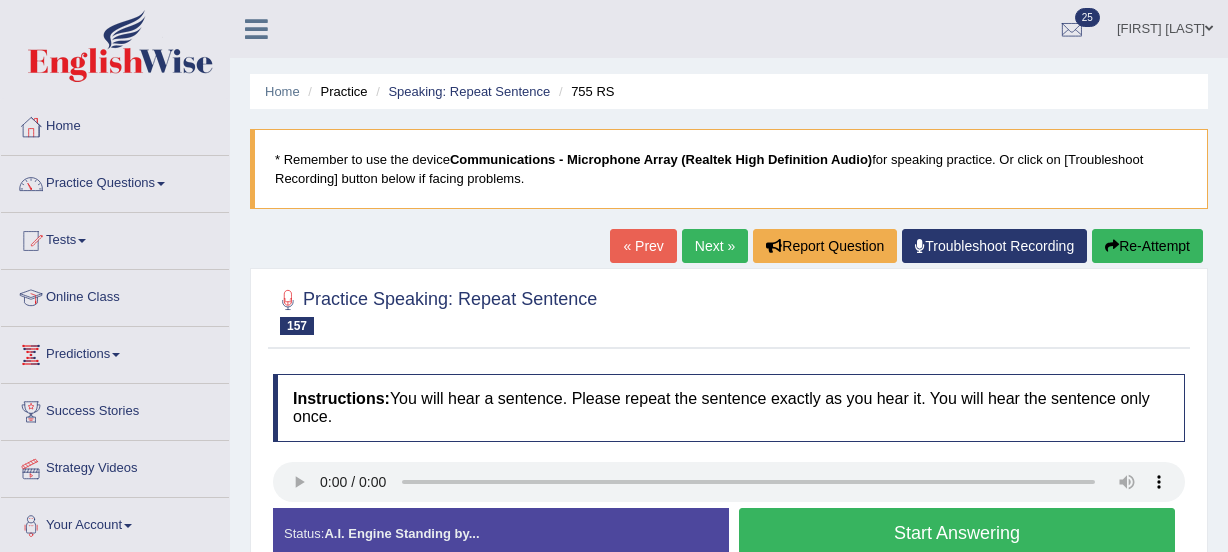 scroll, scrollTop: 254, scrollLeft: 0, axis: vertical 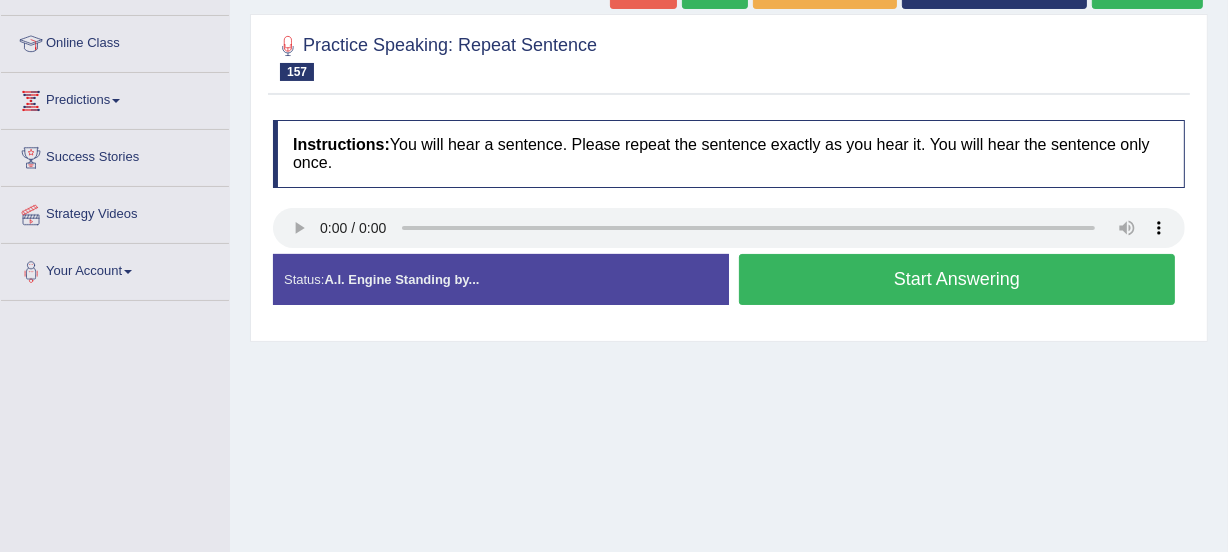 click on "Start Answering" at bounding box center (957, 279) 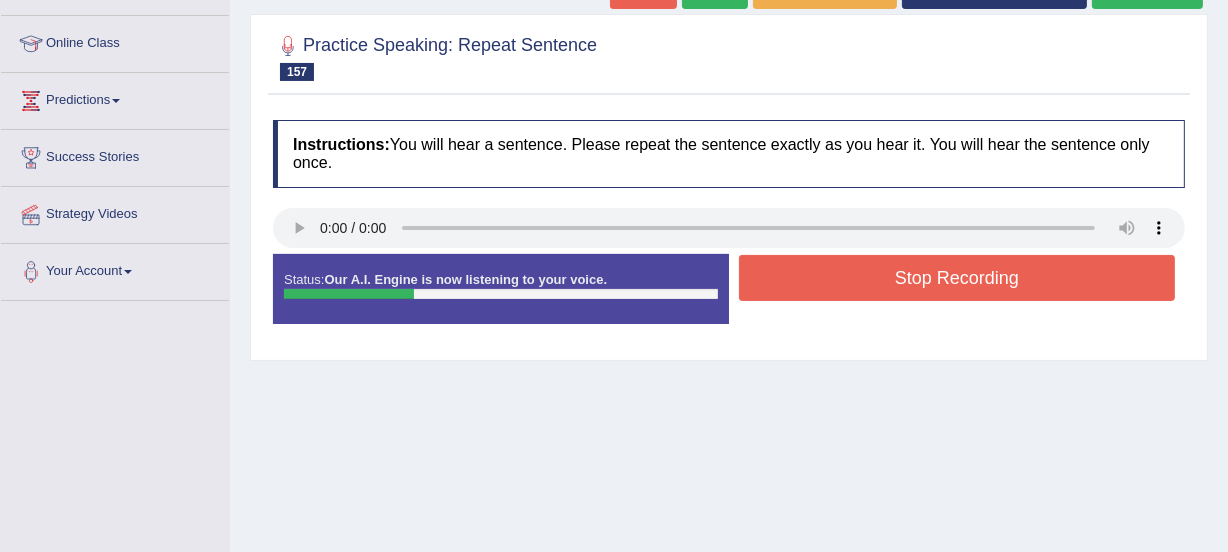 click on "Stop Recording" at bounding box center (957, 278) 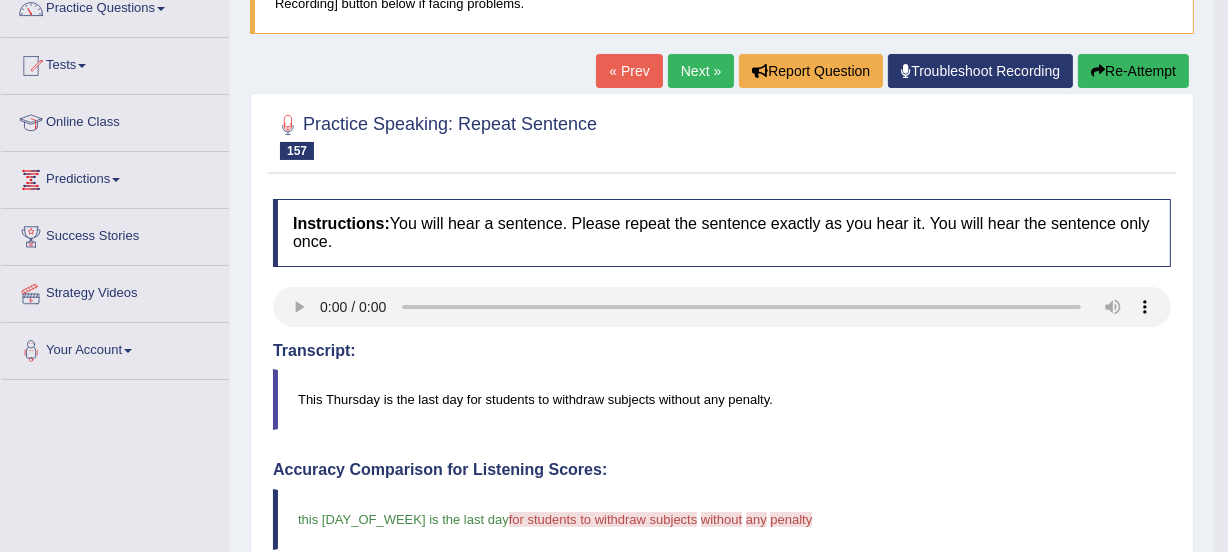 scroll, scrollTop: 0, scrollLeft: 0, axis: both 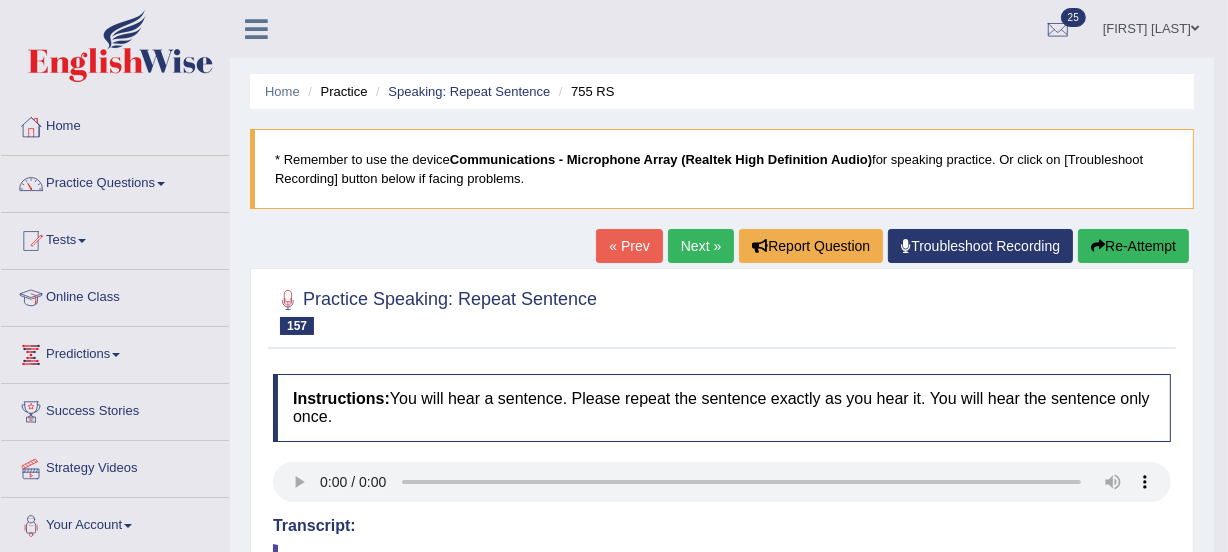 click on "Next »" at bounding box center (701, 246) 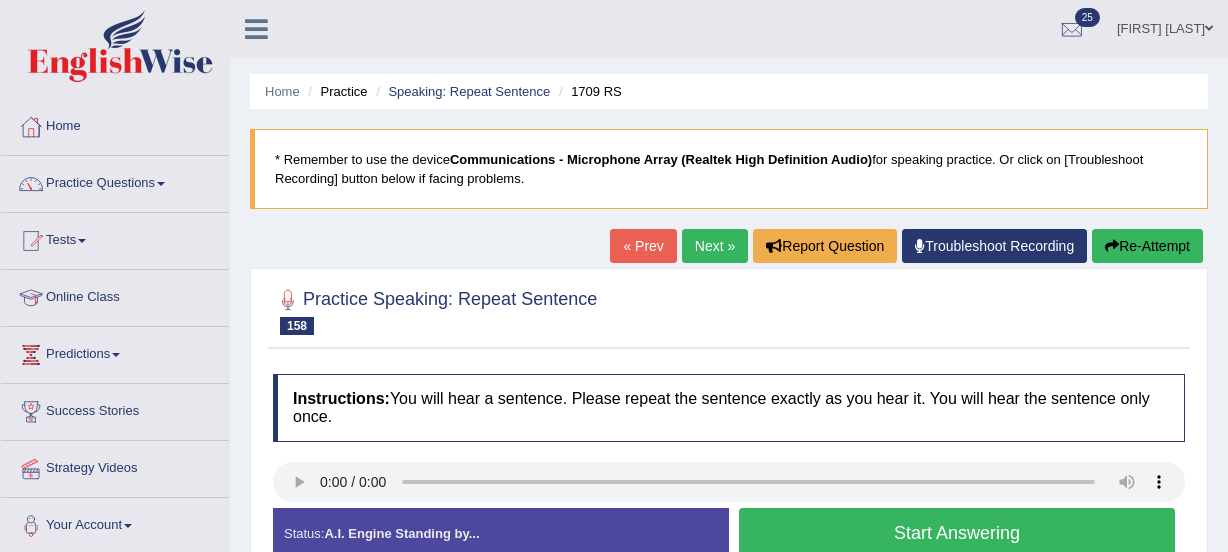 scroll, scrollTop: 282, scrollLeft: 0, axis: vertical 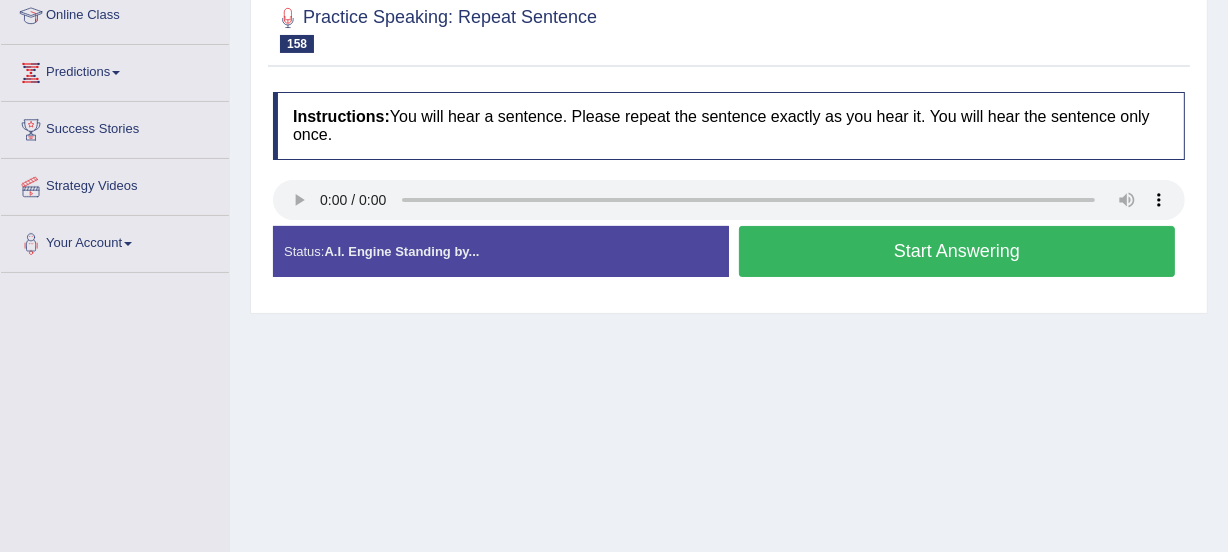 click on "Start Answering" at bounding box center [957, 251] 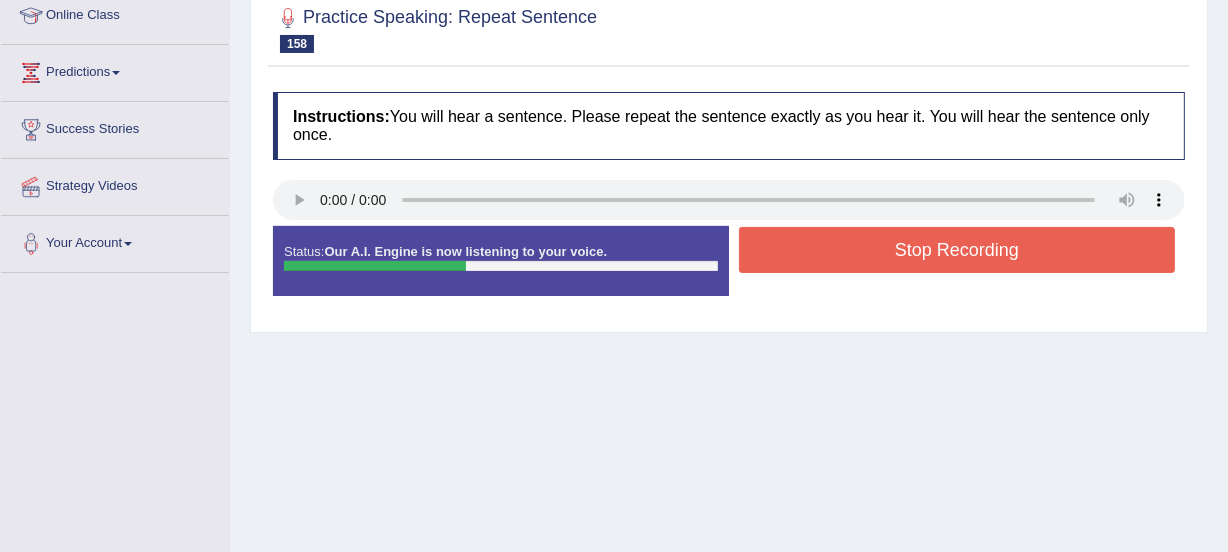 click on "Stop Recording" at bounding box center (957, 250) 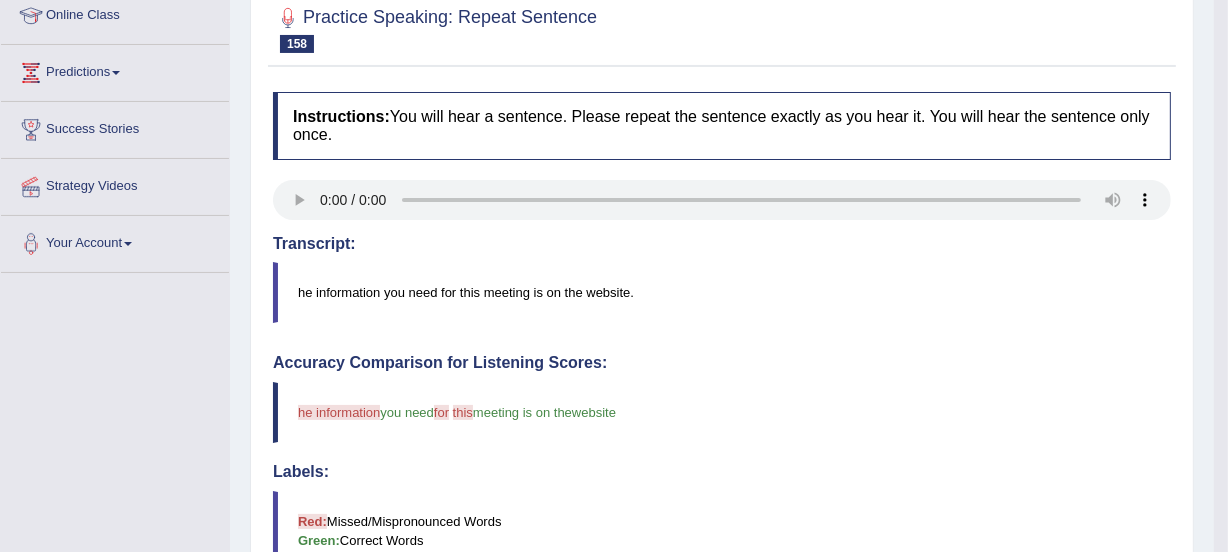 scroll, scrollTop: 319, scrollLeft: 0, axis: vertical 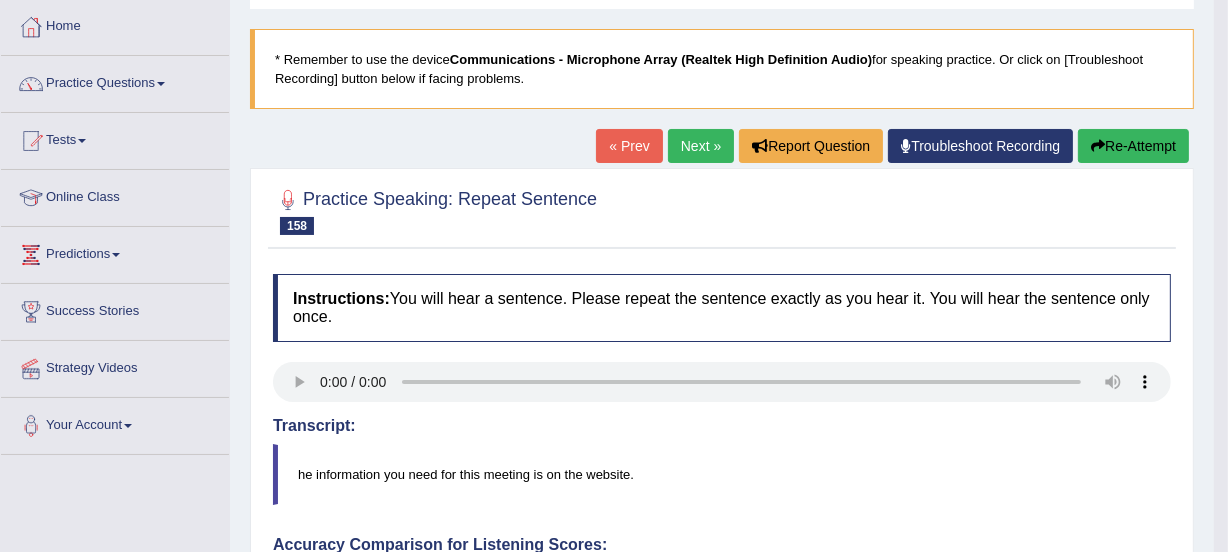 click on "Re-Attempt" at bounding box center [1133, 146] 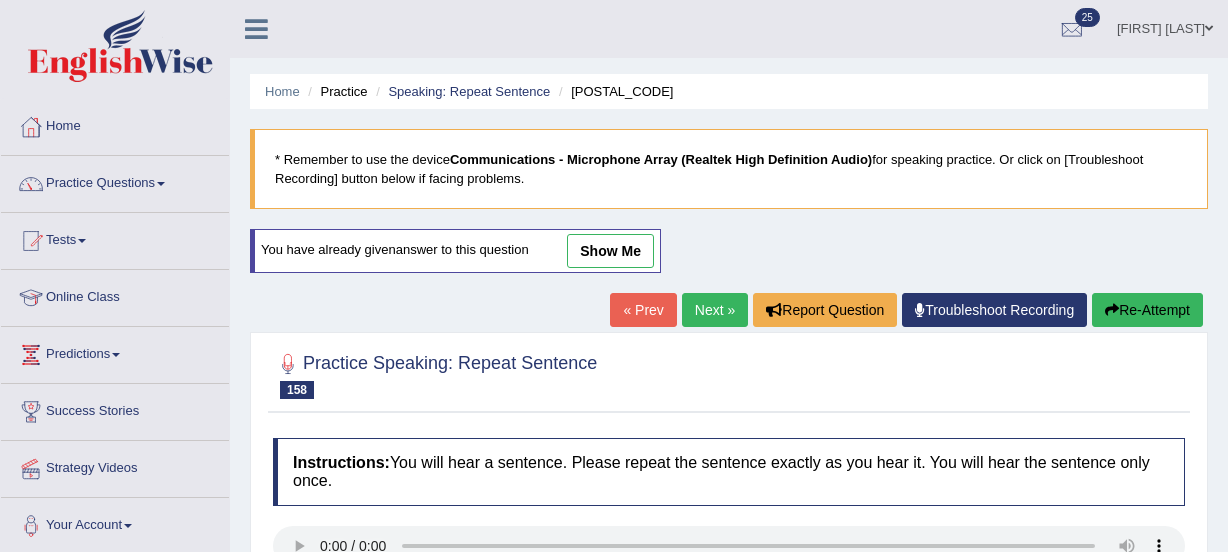 scroll, scrollTop: 310, scrollLeft: 0, axis: vertical 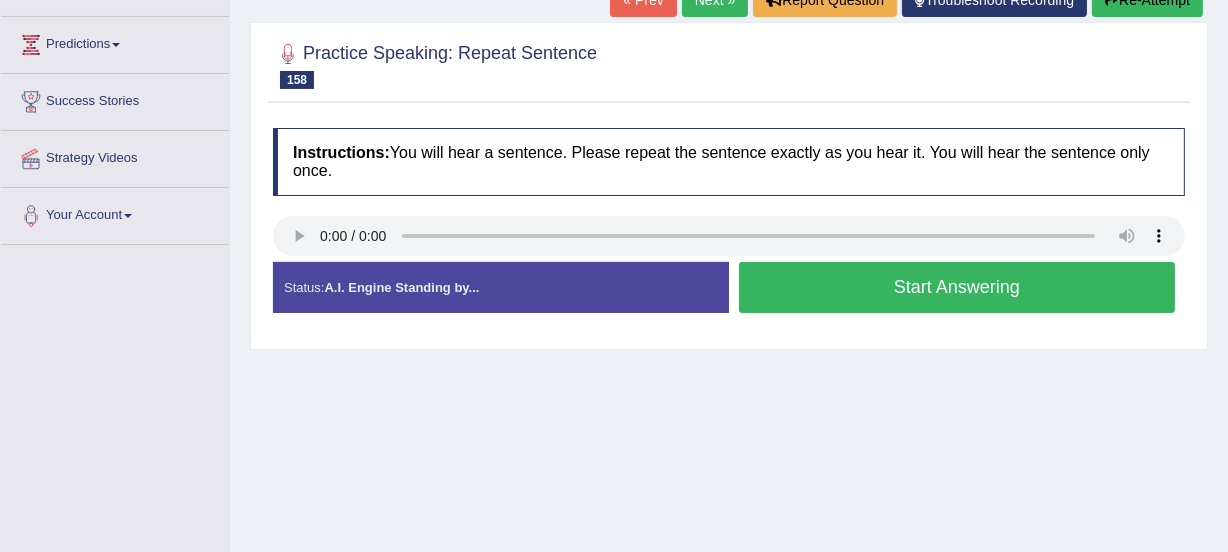 click on "Start Answering" at bounding box center (957, 287) 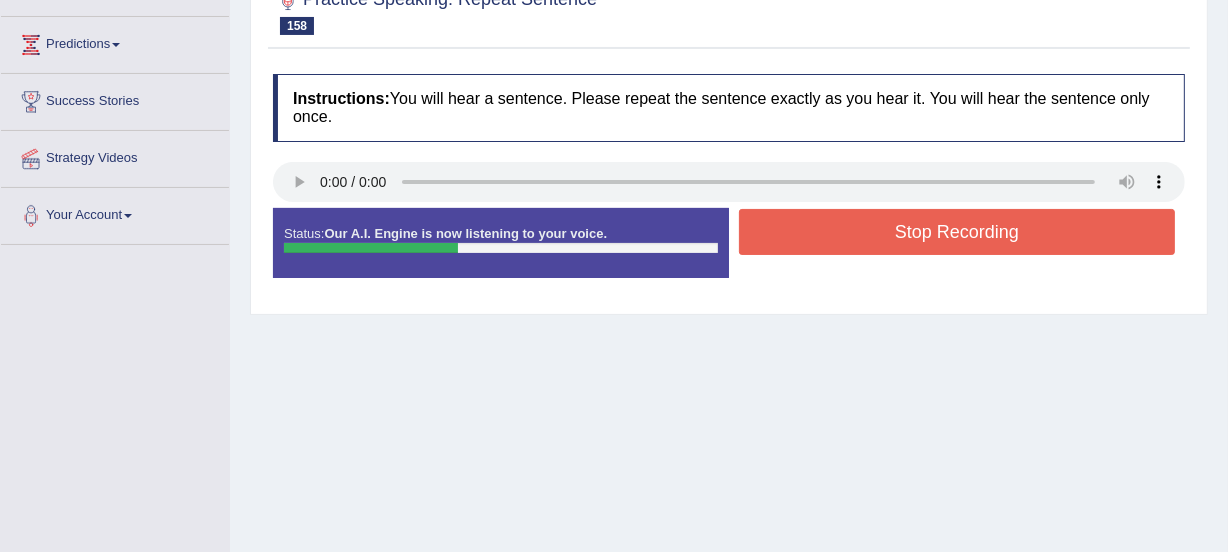 click on "Stop Recording" at bounding box center (957, 232) 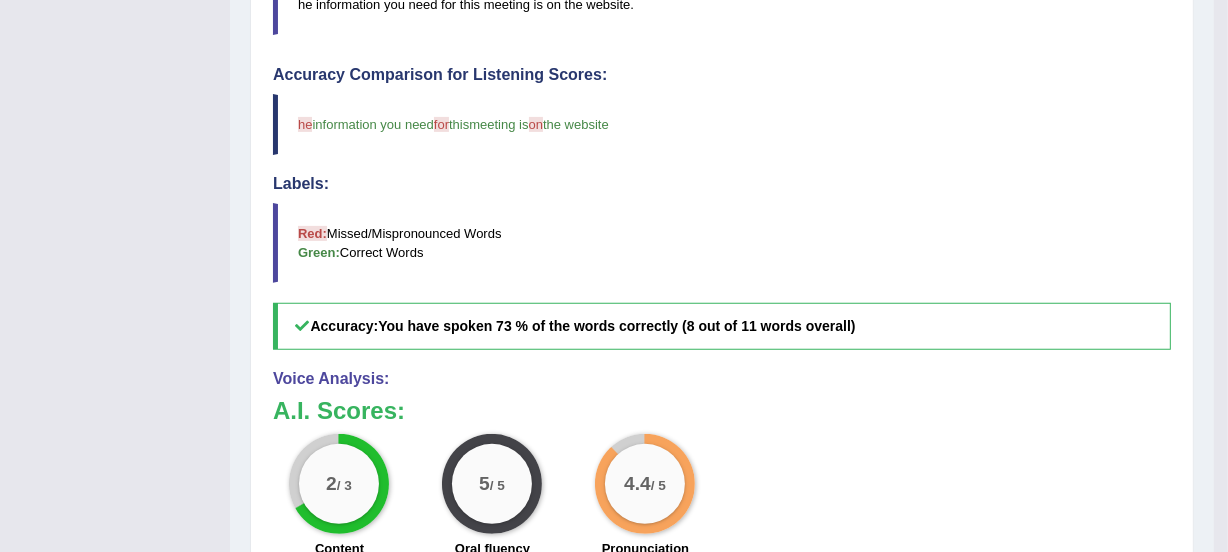 scroll, scrollTop: 591, scrollLeft: 0, axis: vertical 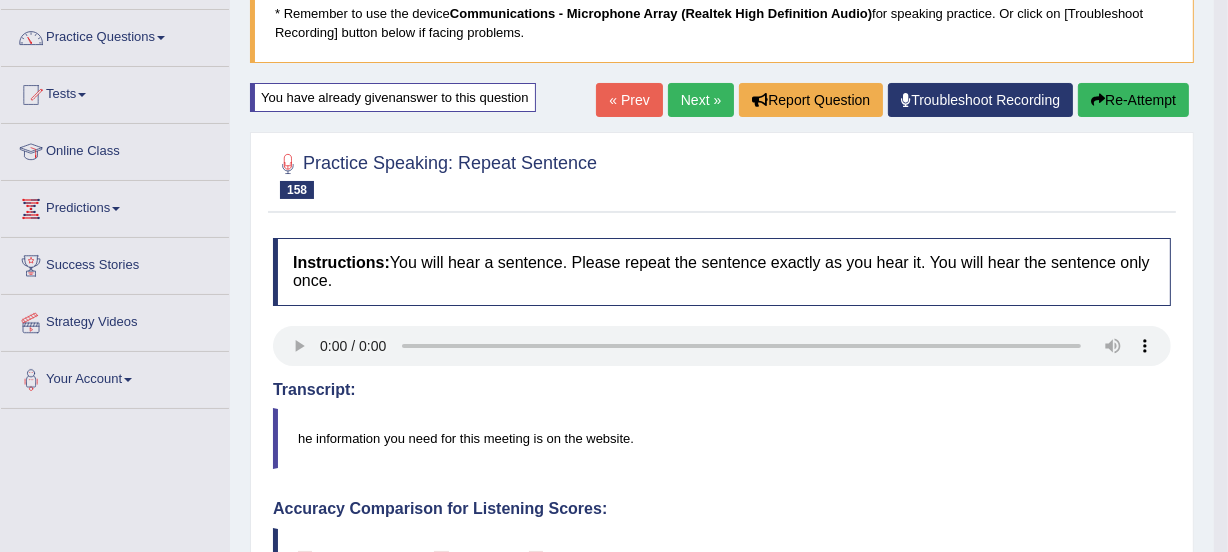 click on "Next »" at bounding box center [701, 100] 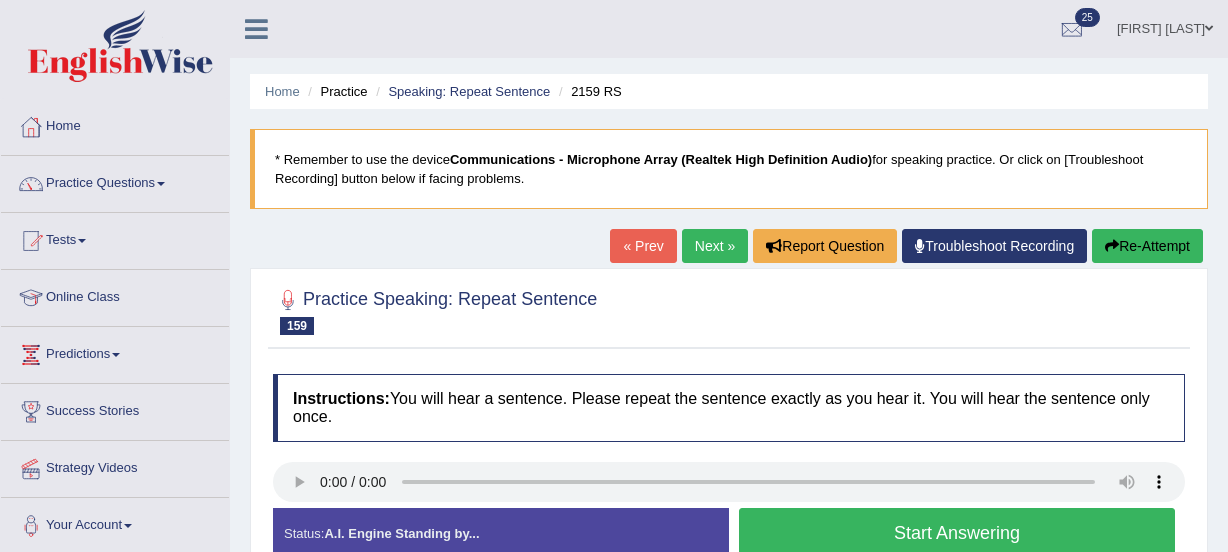 scroll, scrollTop: 0, scrollLeft: 0, axis: both 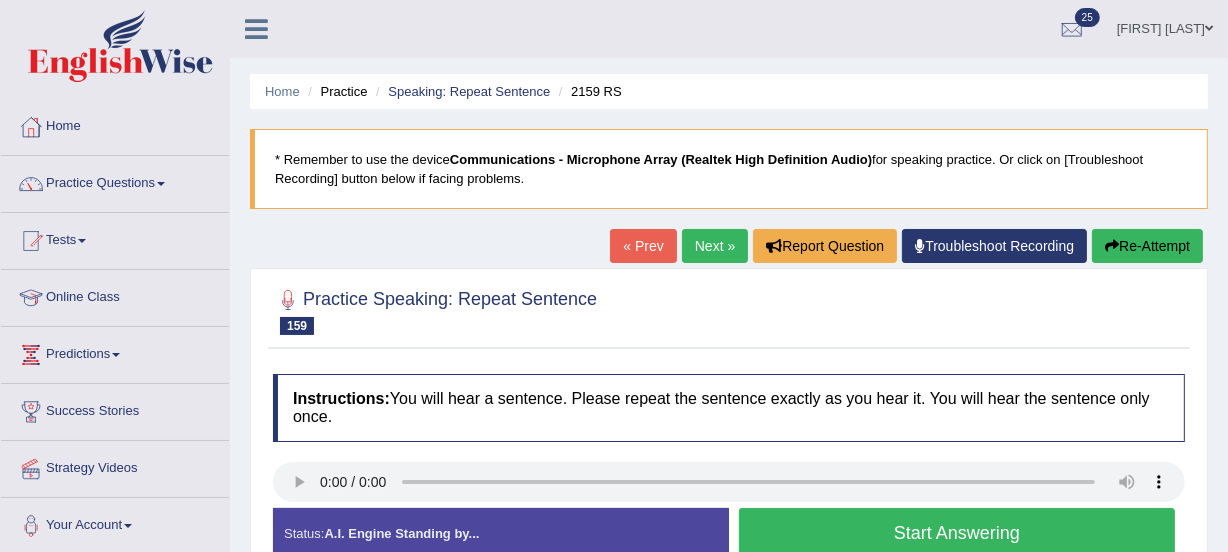 click on "Start Answering" at bounding box center (957, 533) 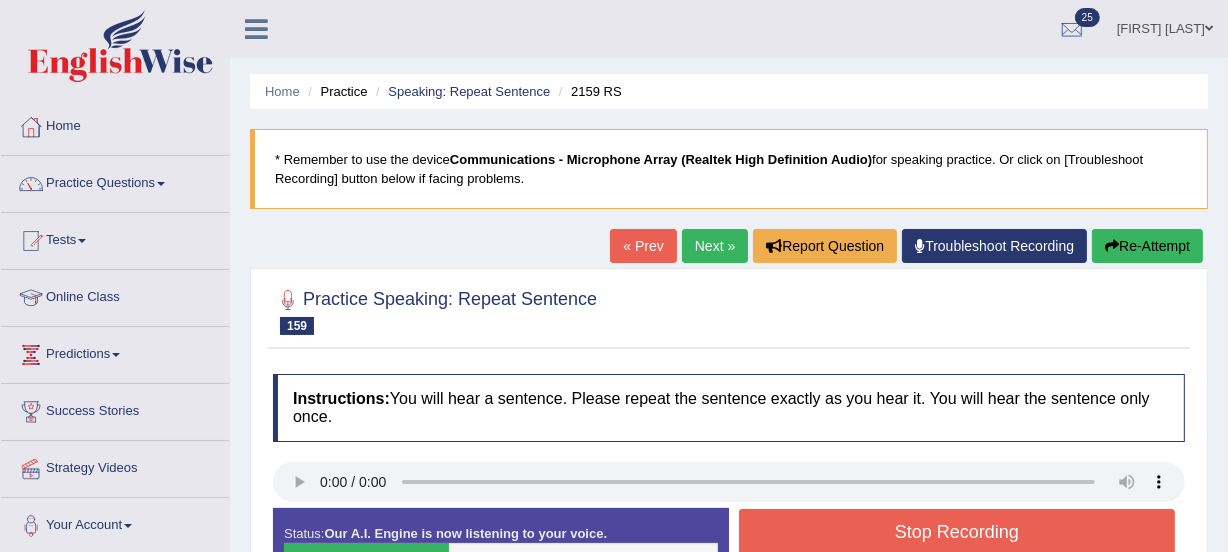 click on "Stop Recording" at bounding box center [957, 532] 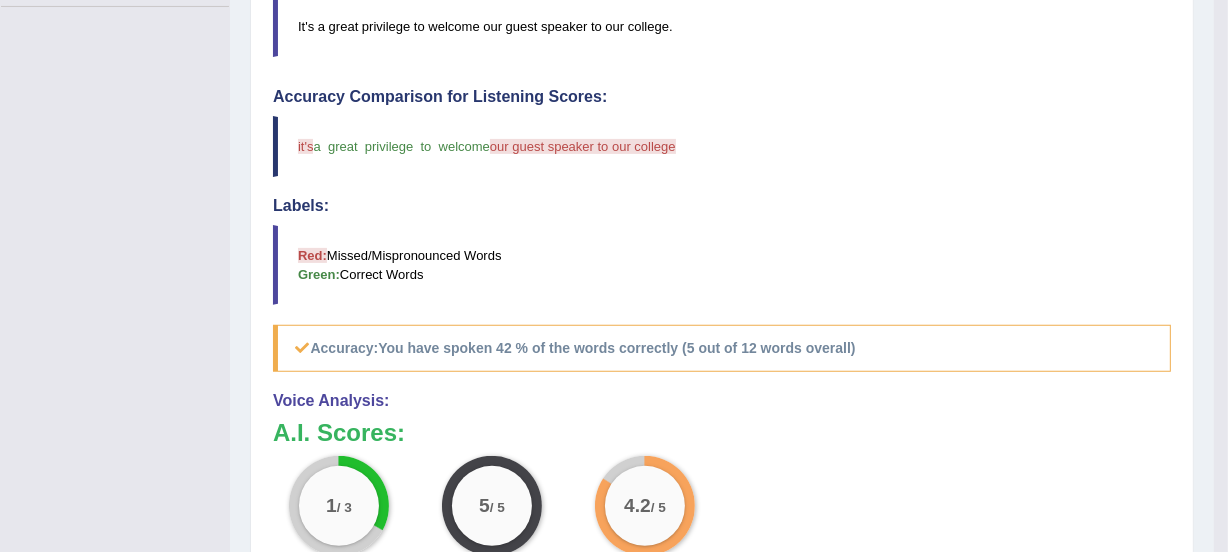 scroll, scrollTop: 545, scrollLeft: 0, axis: vertical 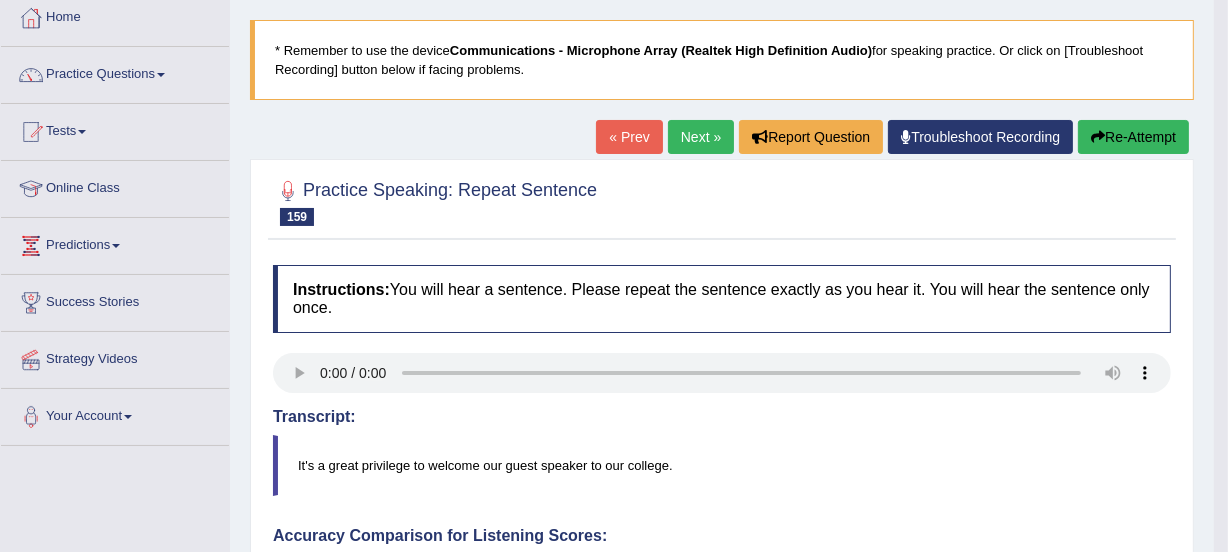 click on "Next »" at bounding box center (701, 137) 